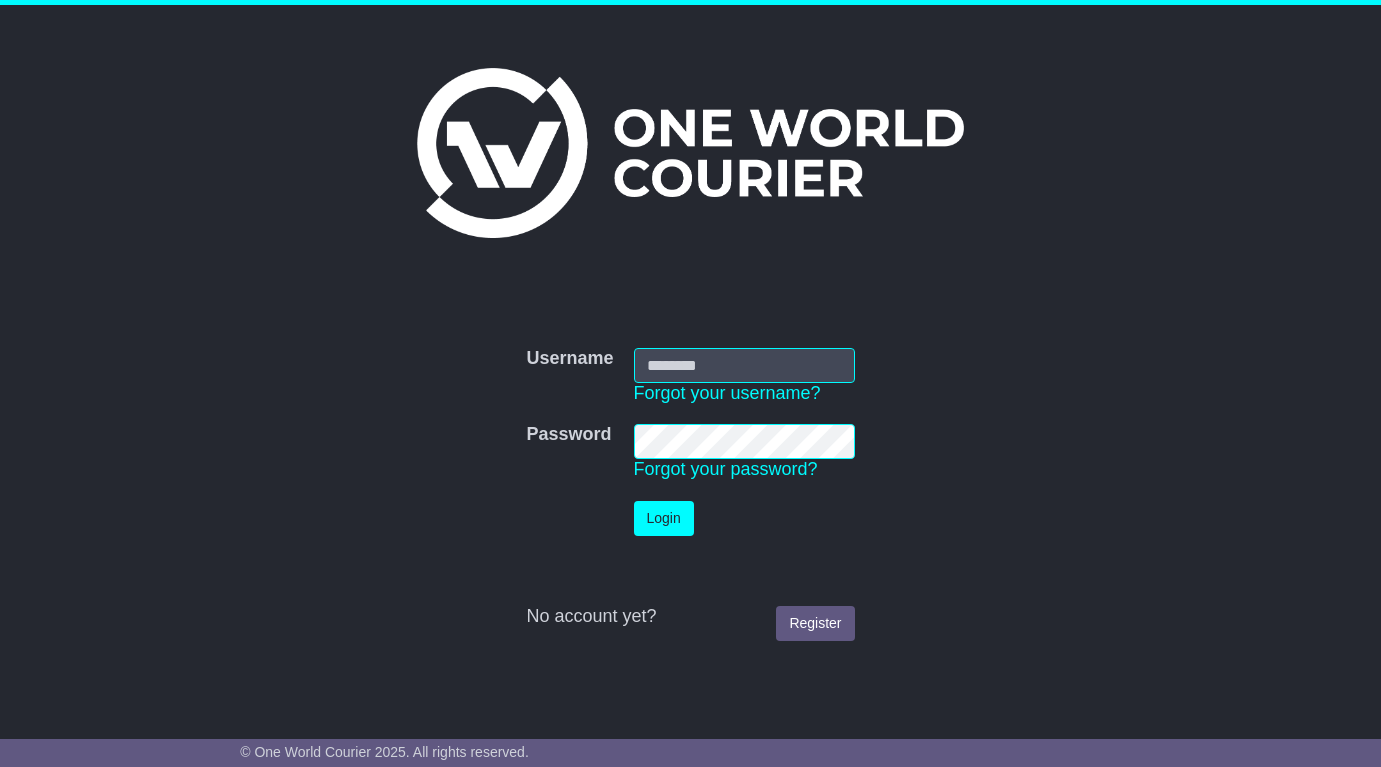 click on "Username" at bounding box center (744, 365) 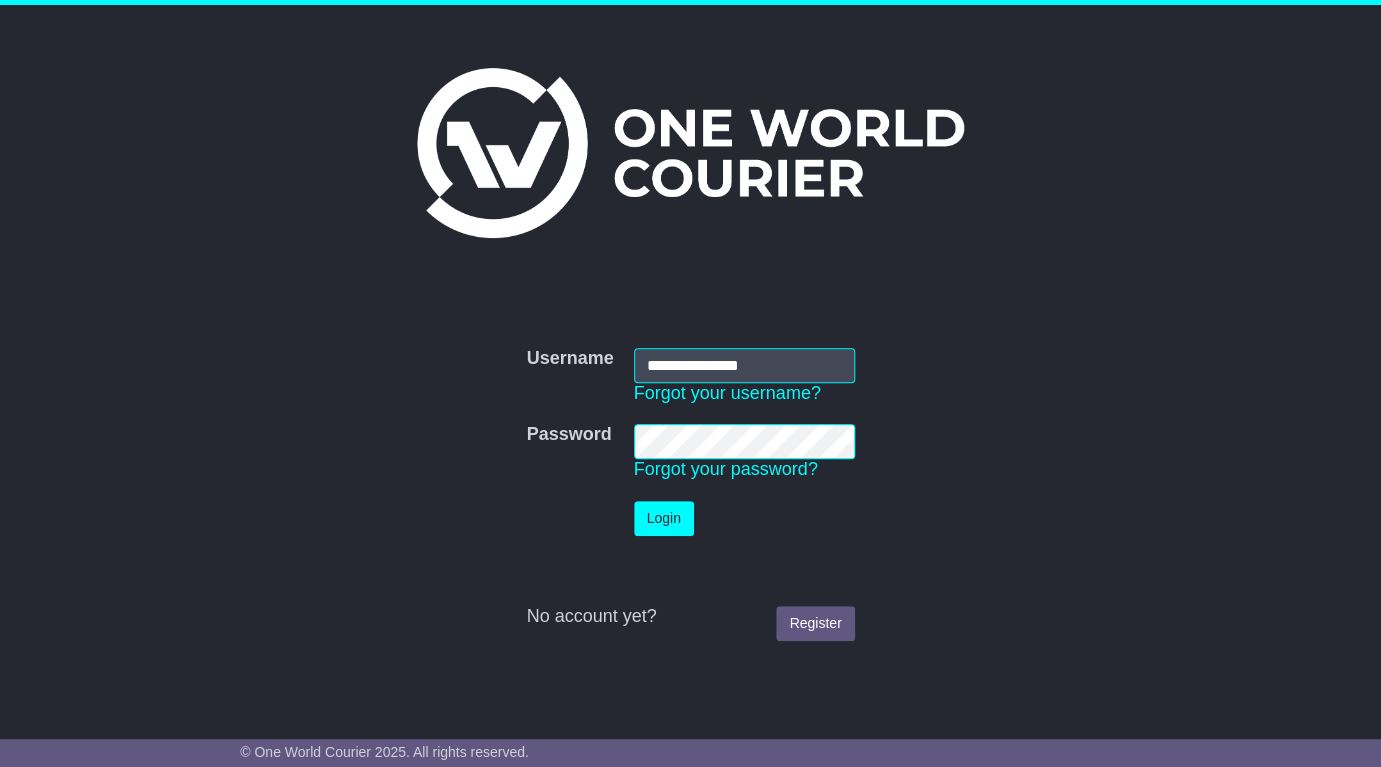 type on "**********" 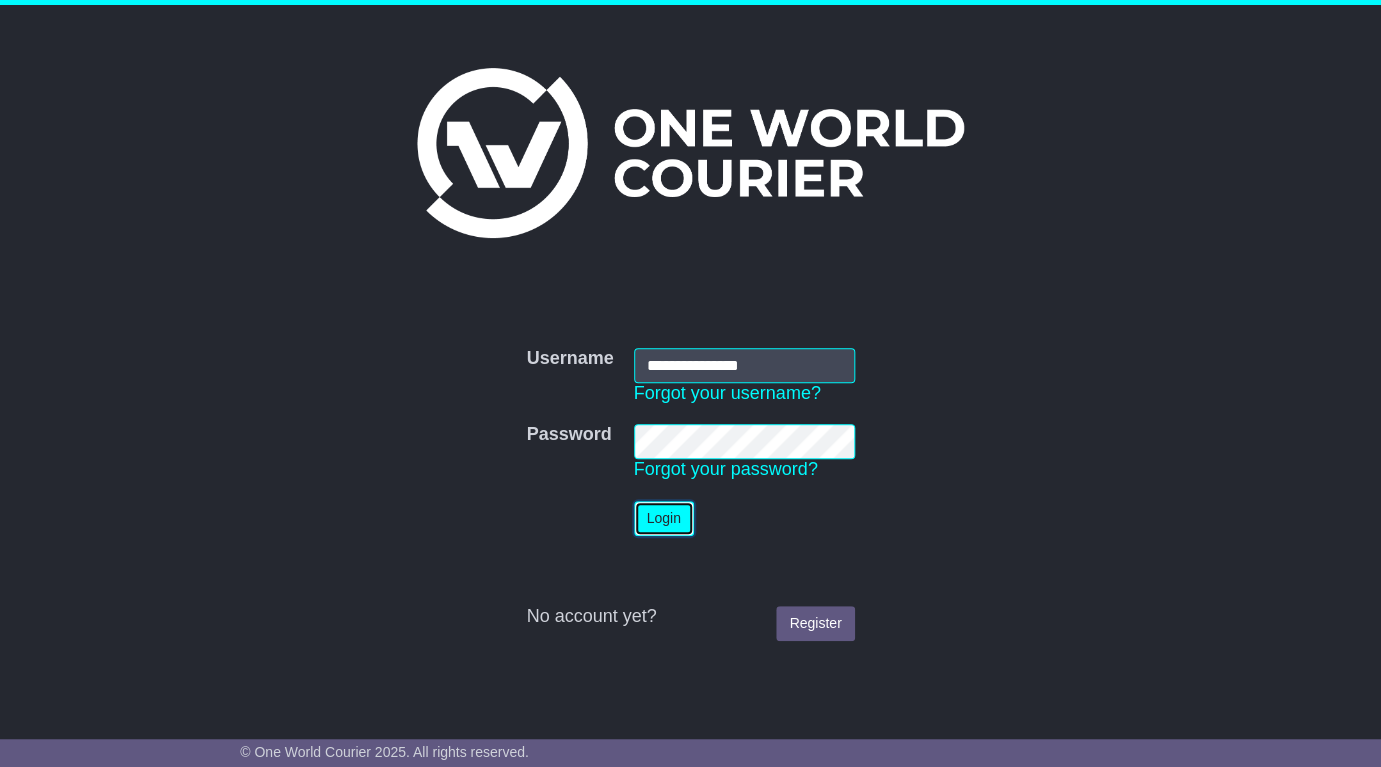 click on "Login" at bounding box center [664, 518] 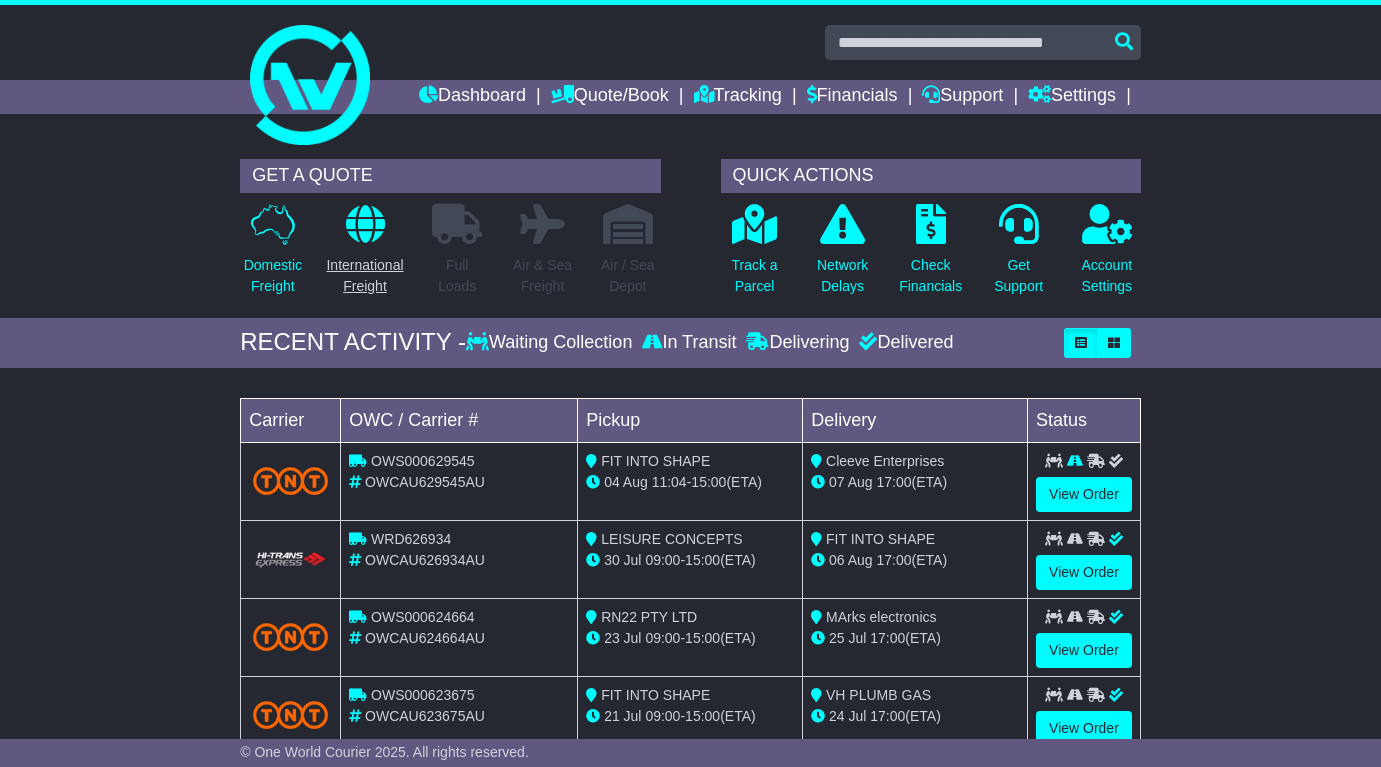 scroll, scrollTop: 0, scrollLeft: 0, axis: both 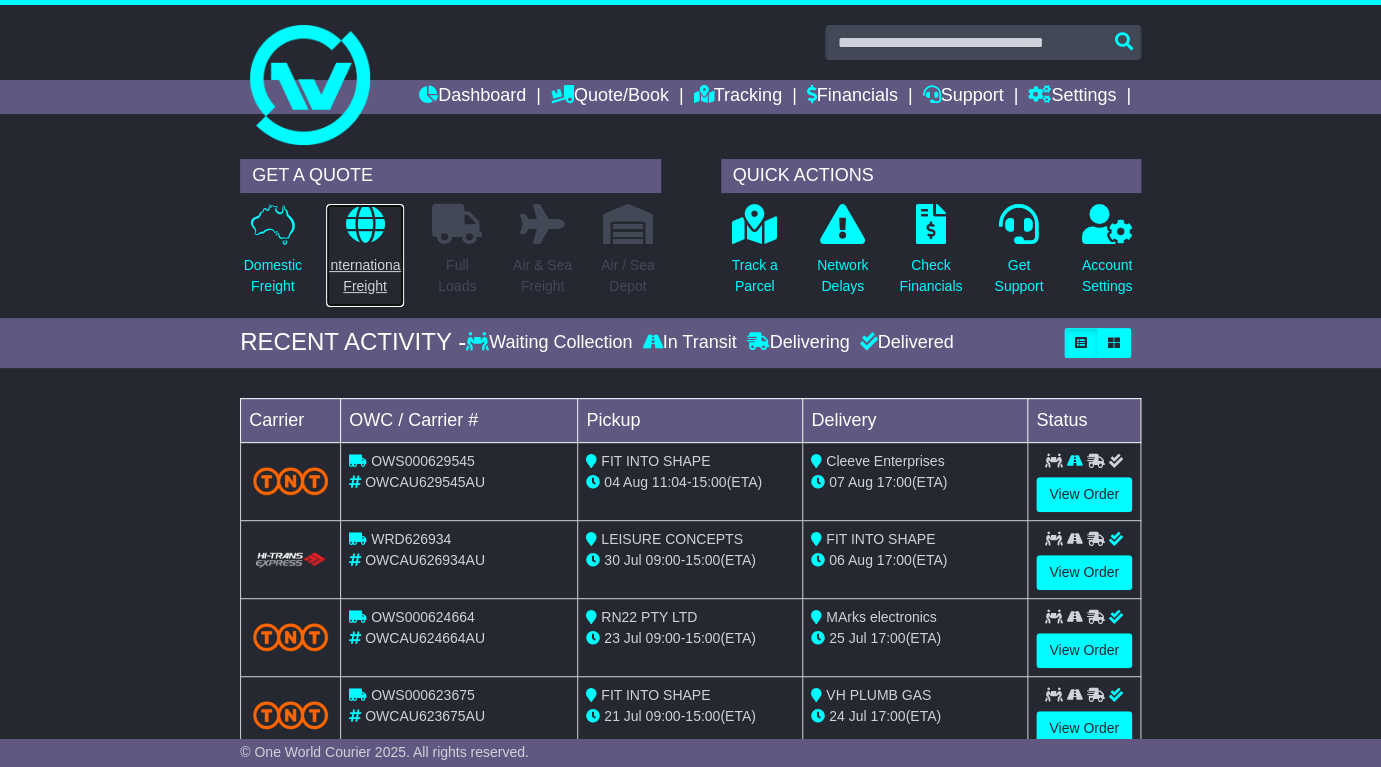 click at bounding box center (365, 224) 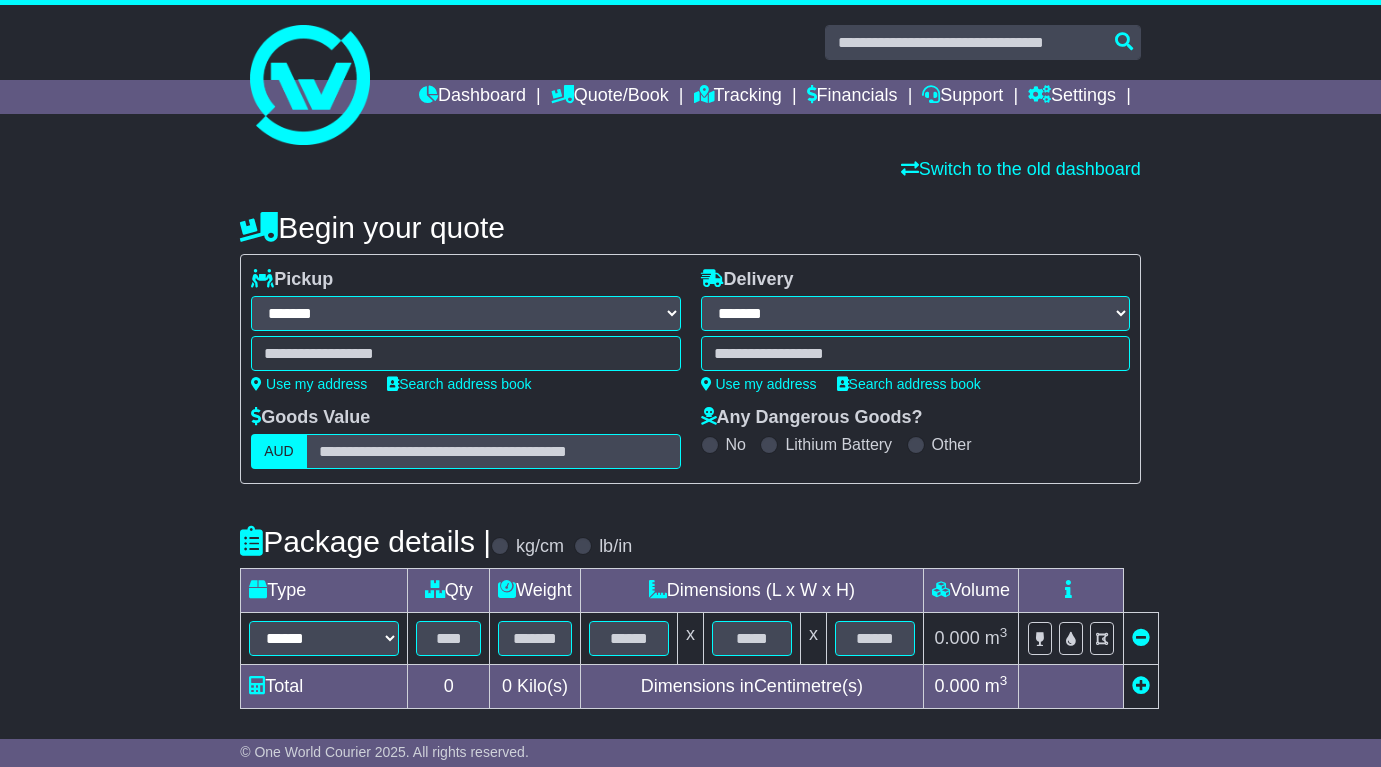 select on "**" 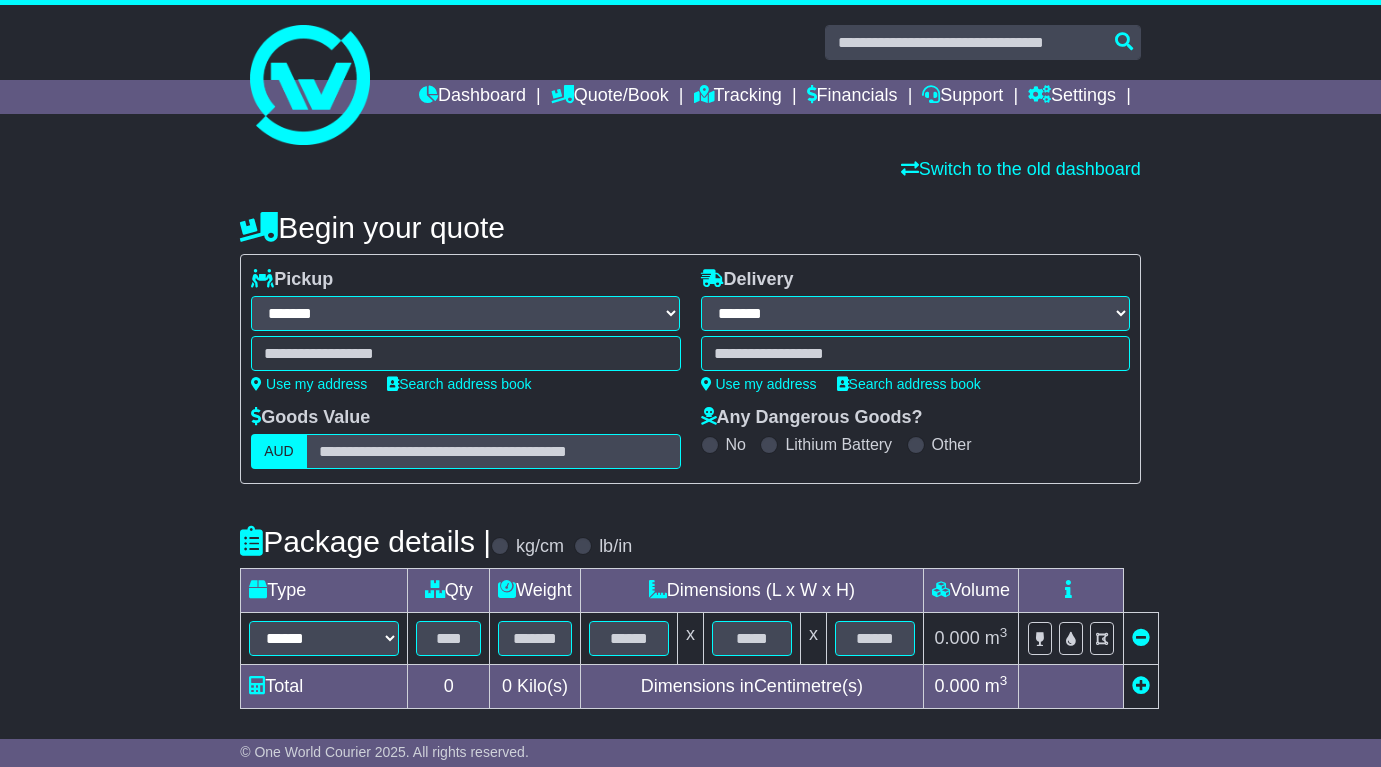 scroll, scrollTop: 0, scrollLeft: 0, axis: both 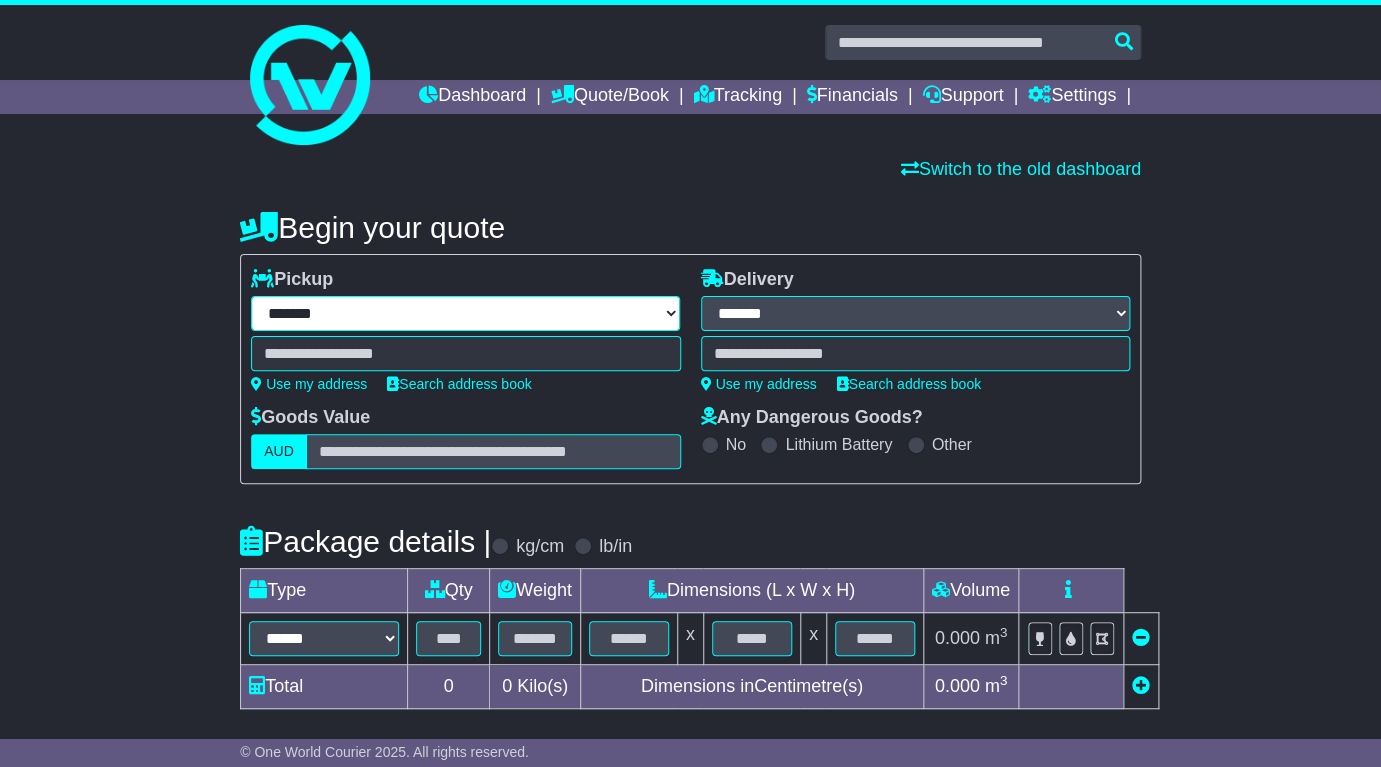 click on "**********" at bounding box center [465, 313] 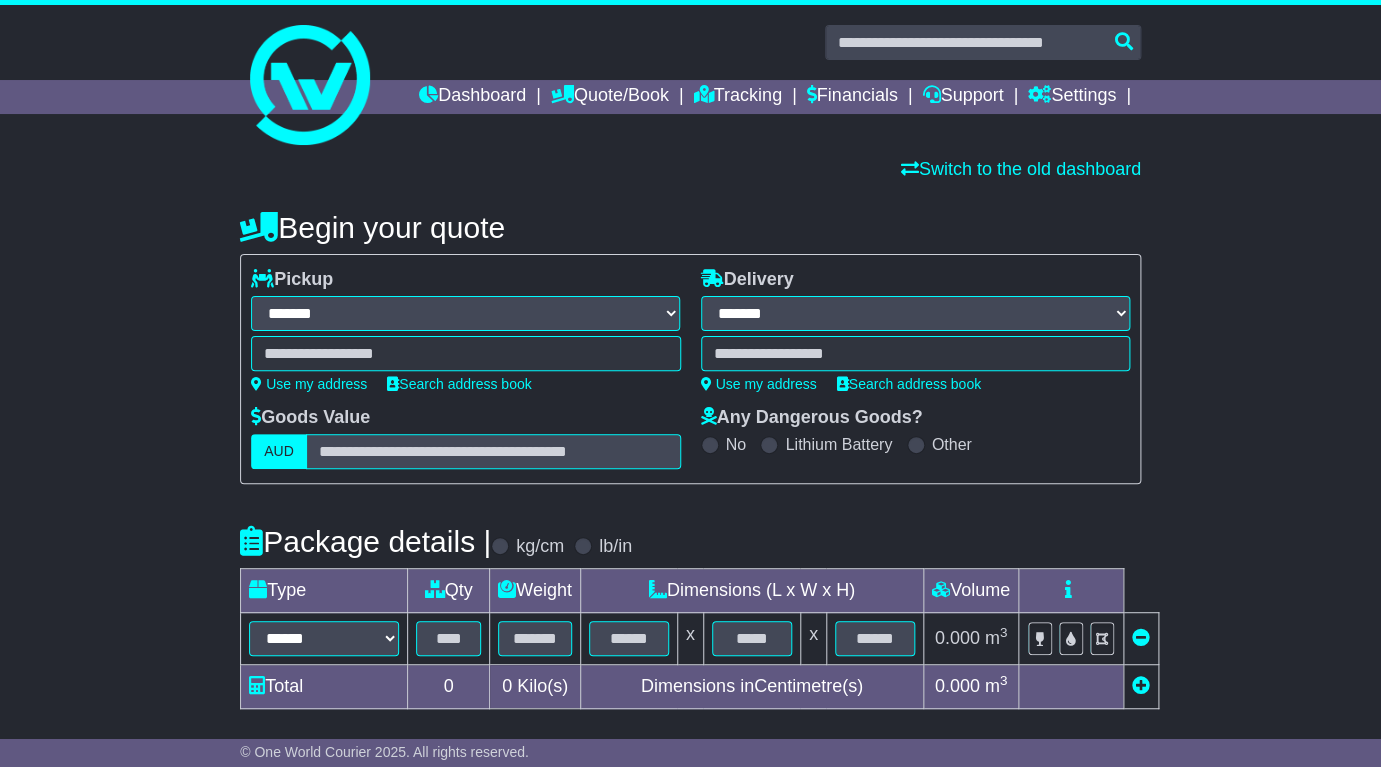 click at bounding box center (465, 353) 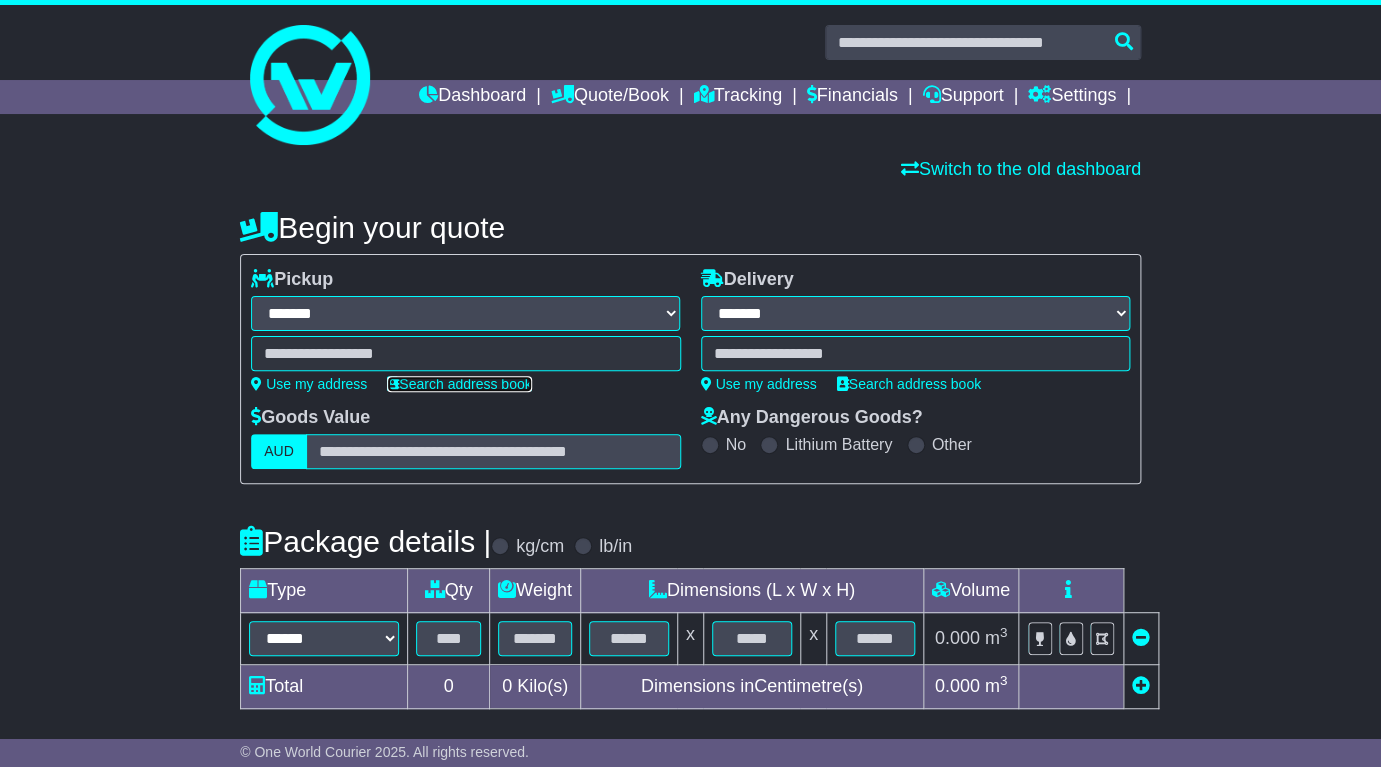 click on "Search address book" at bounding box center (459, 384) 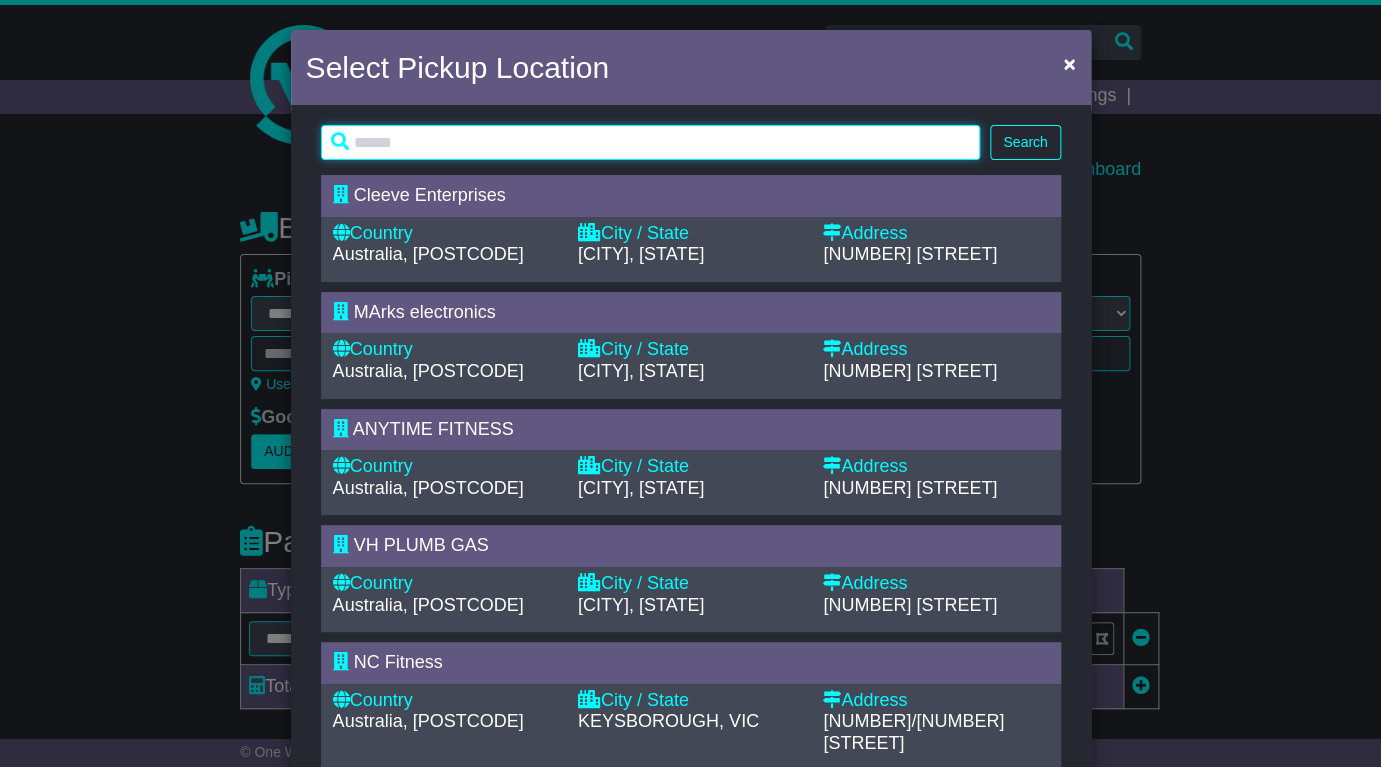 click at bounding box center [651, 142] 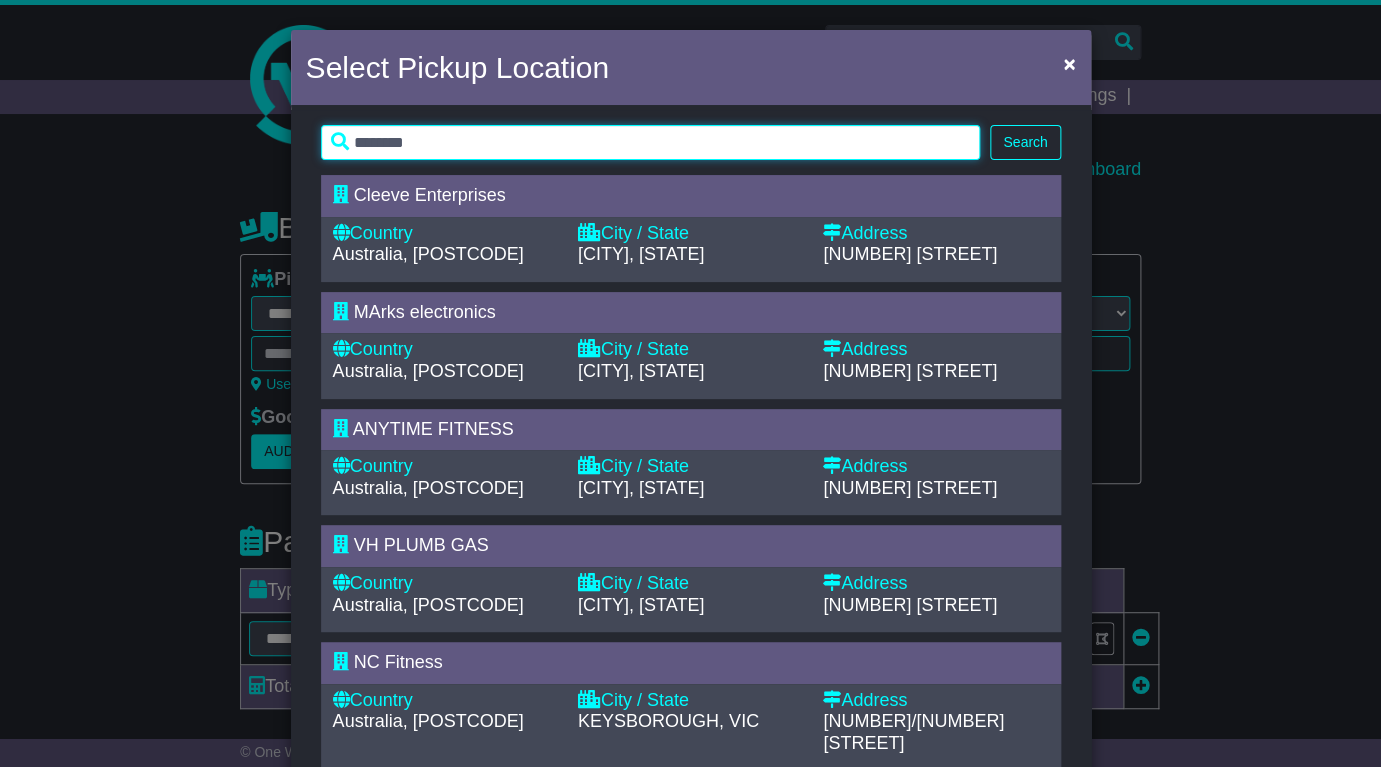 type on "********" 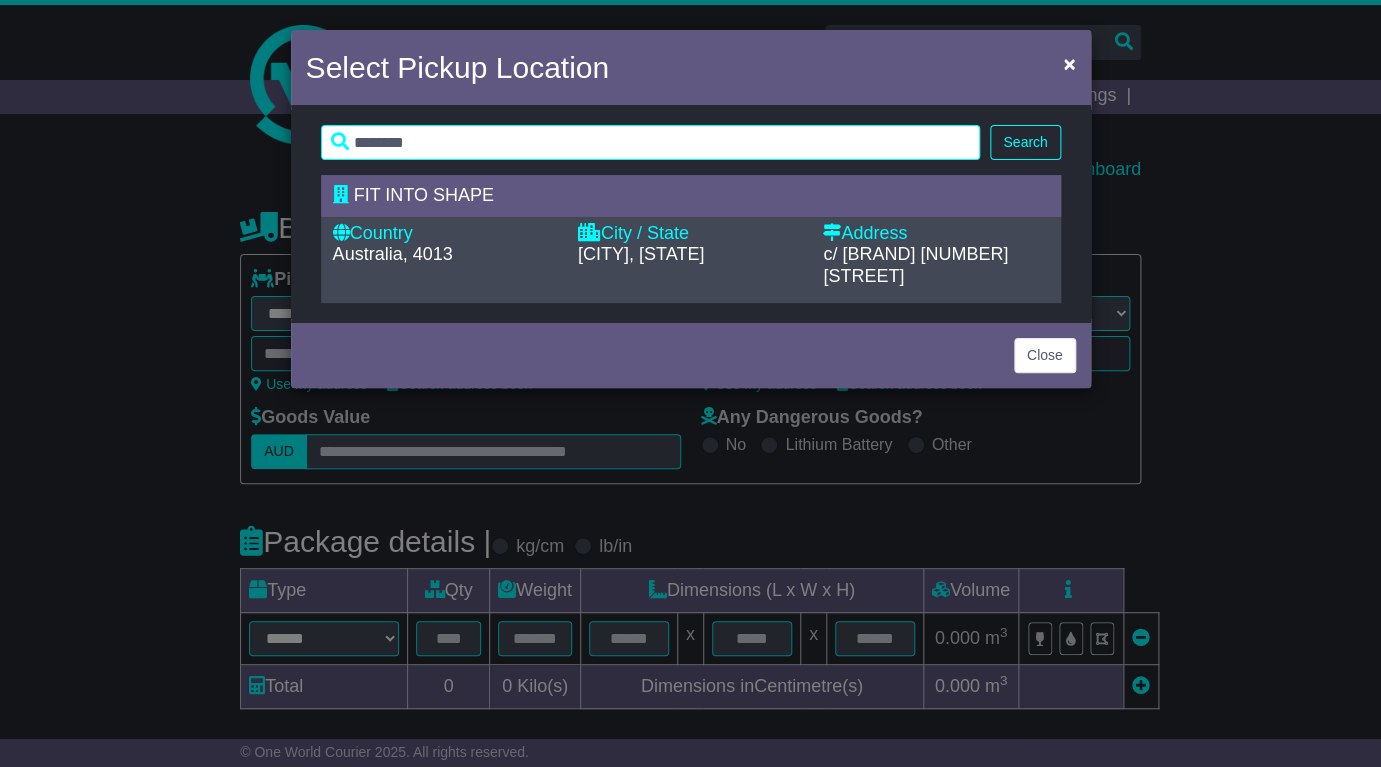 click on "FIT INTO SHAPE" at bounding box center (424, 195) 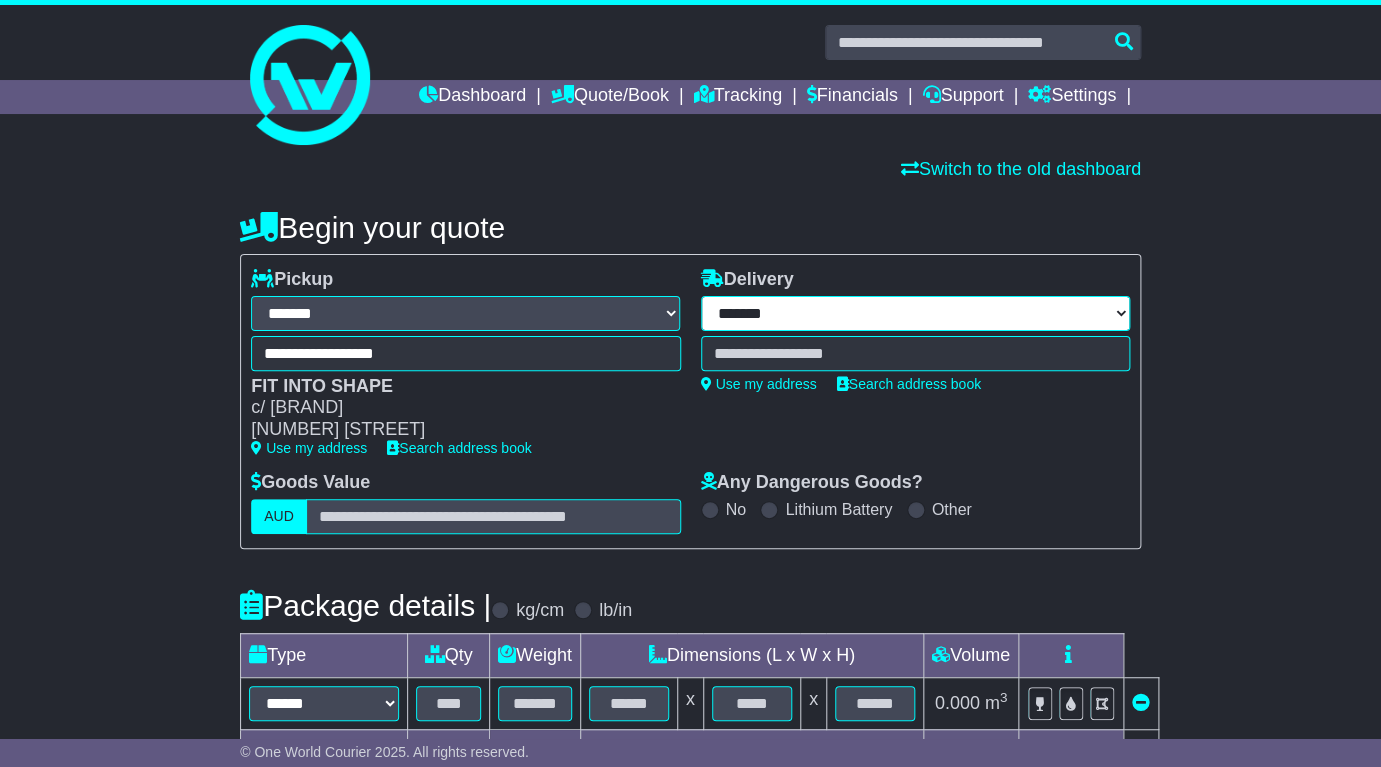 click on "**********" at bounding box center (915, 313) 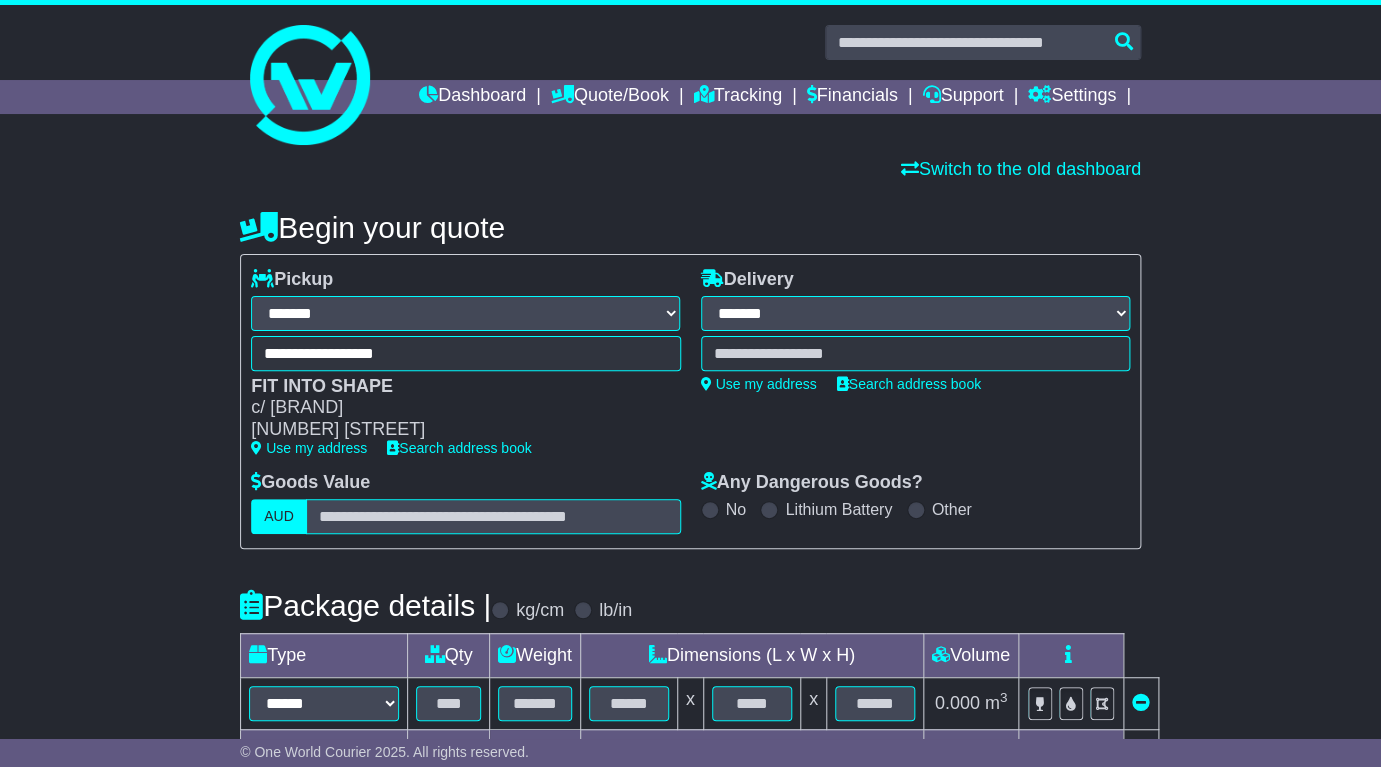 select on "**" 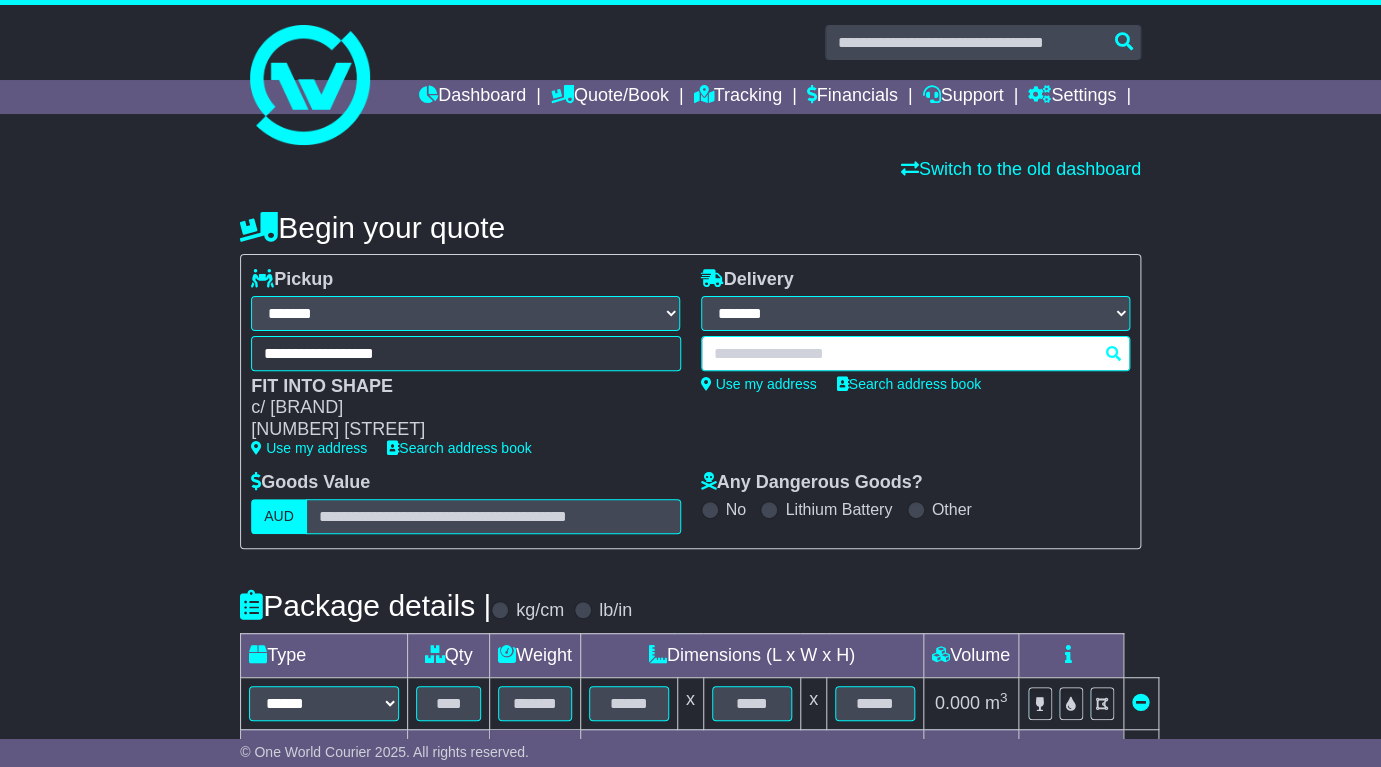 click at bounding box center (915, 353) 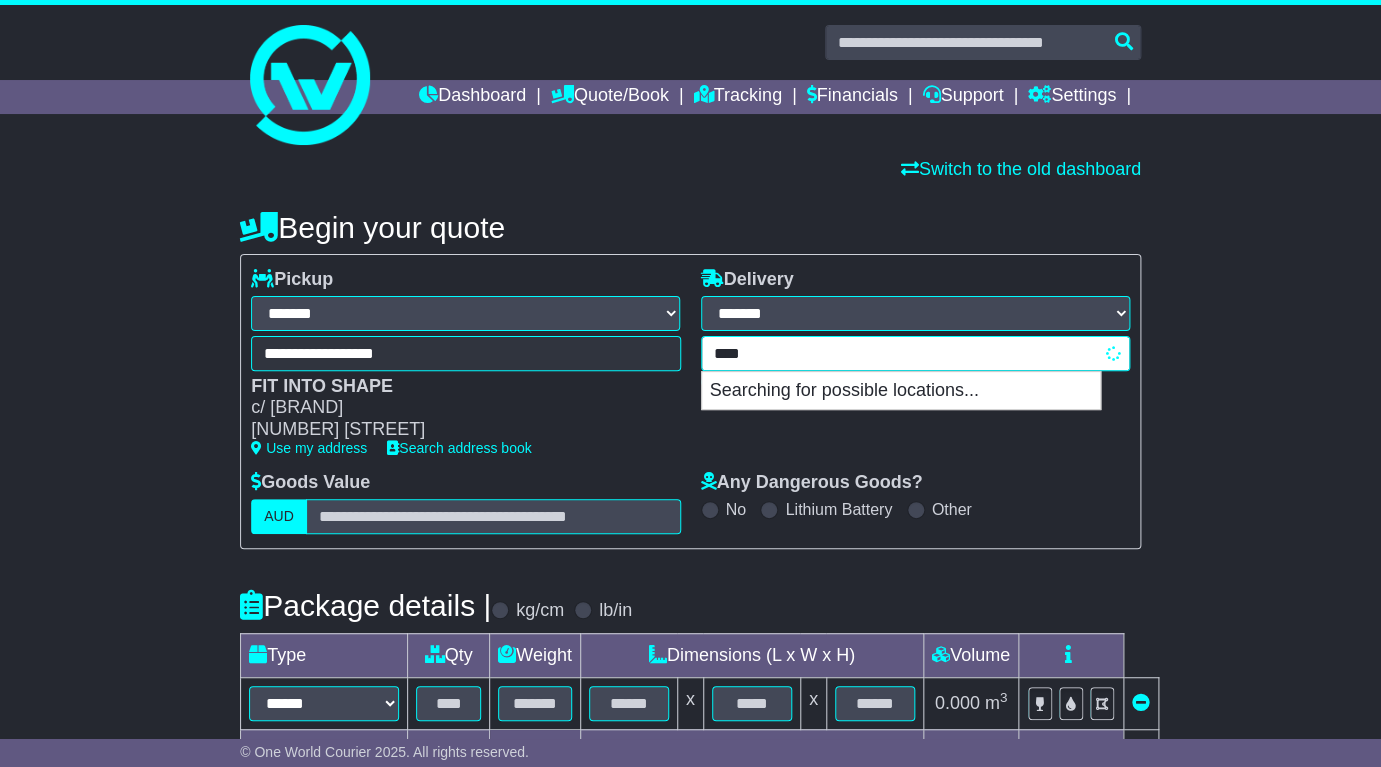 type on "*****" 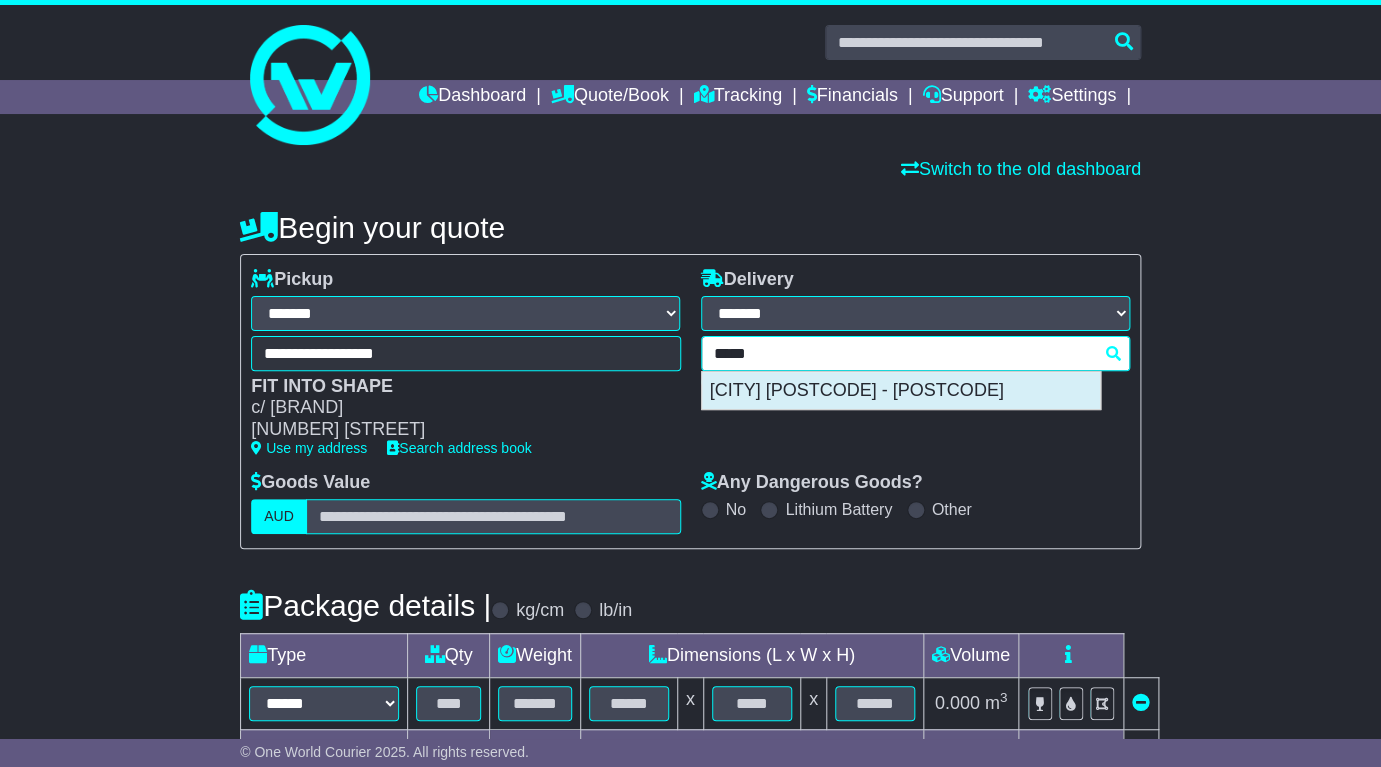 click on "GIANYAR 80571 - 80572" at bounding box center (901, 391) 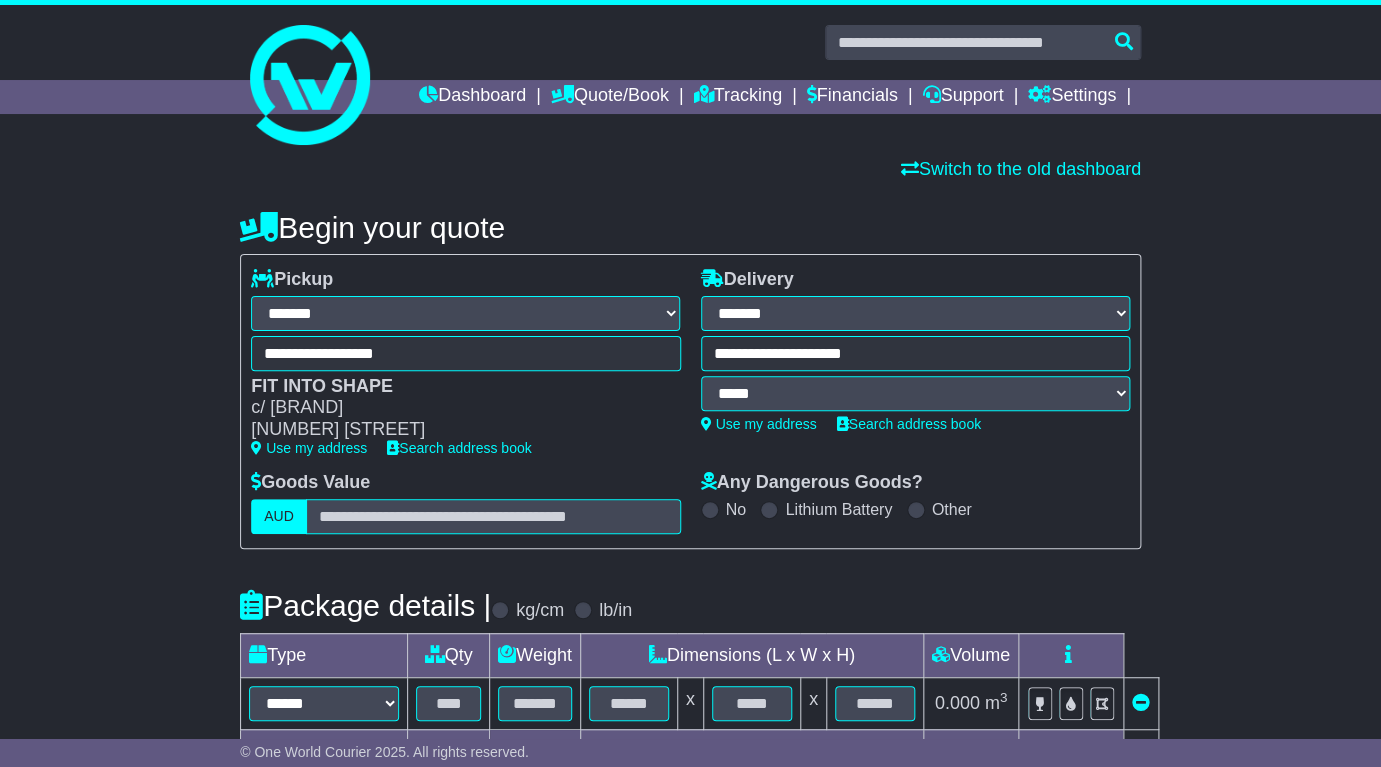 type on "**********" 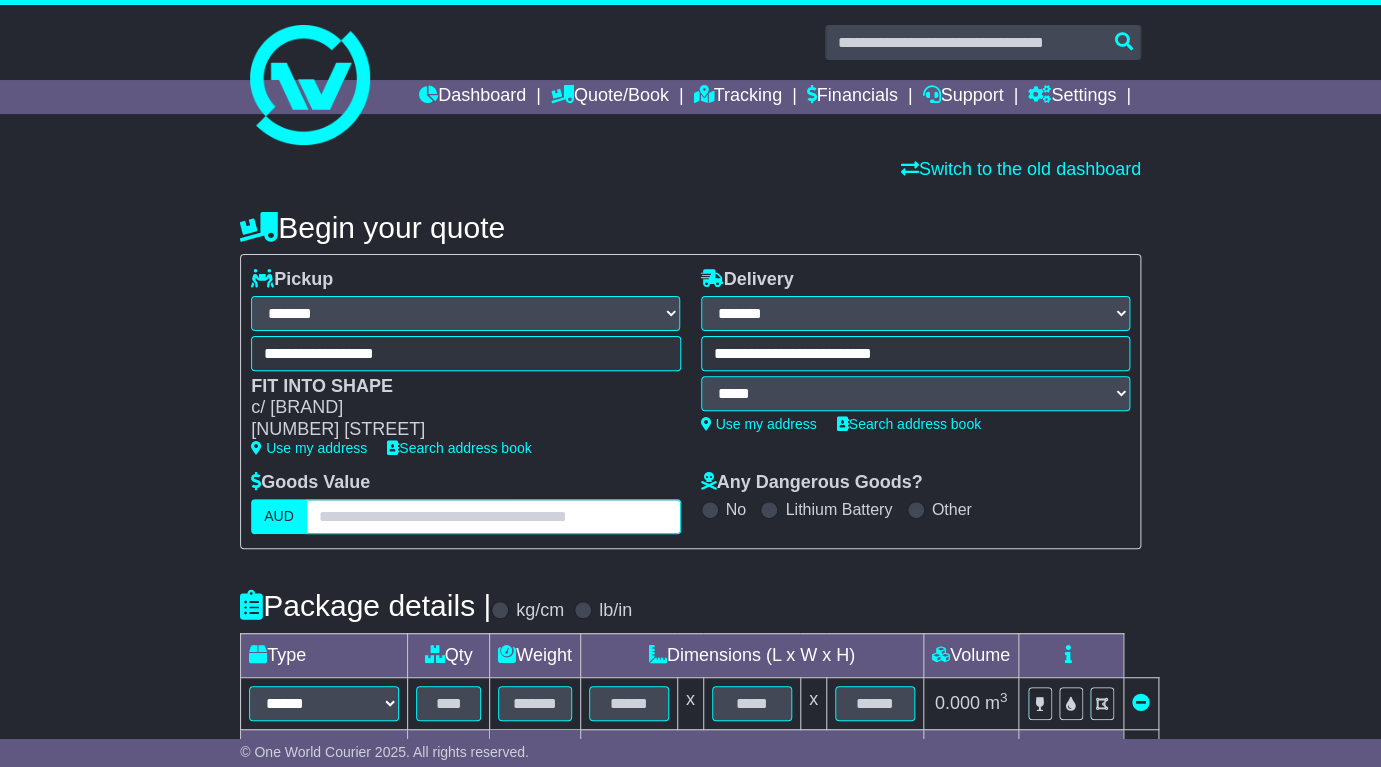 click at bounding box center (493, 516) 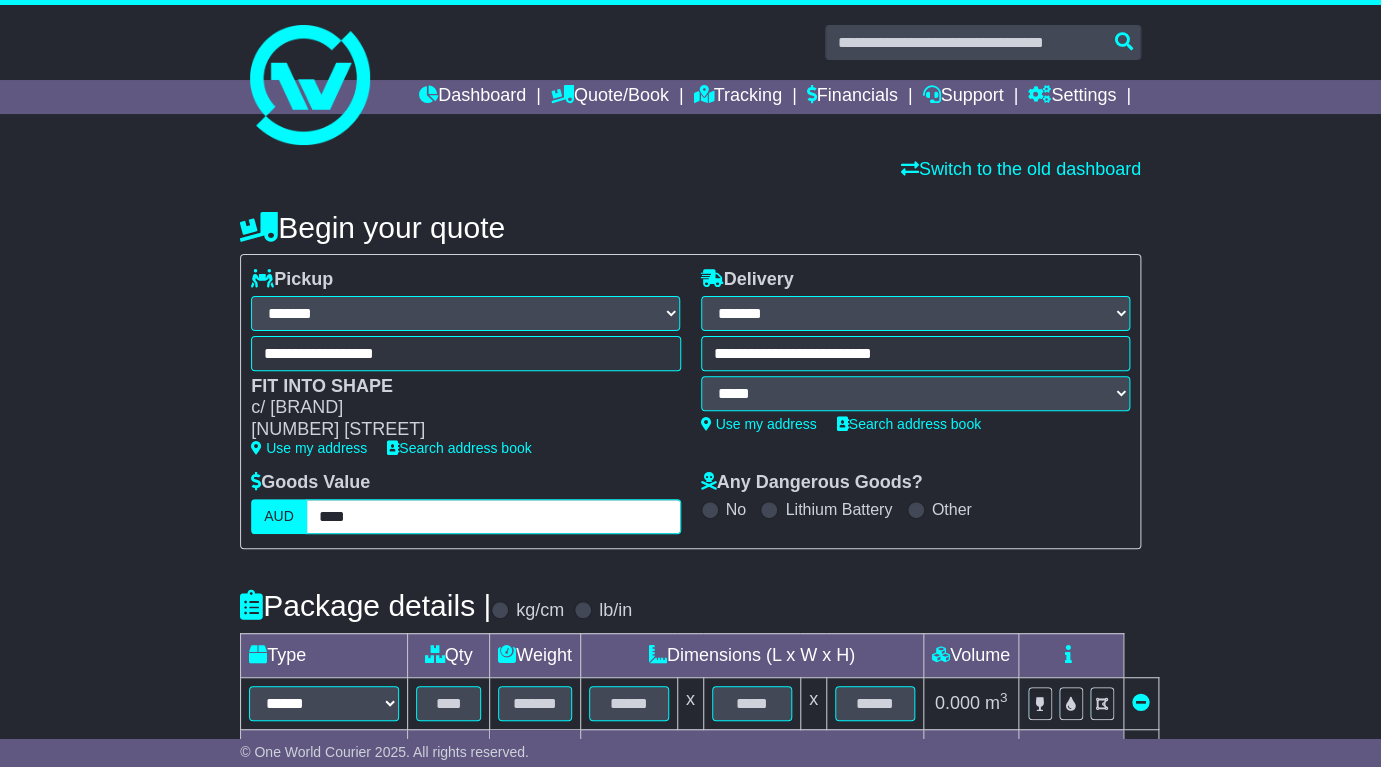 type on "****" 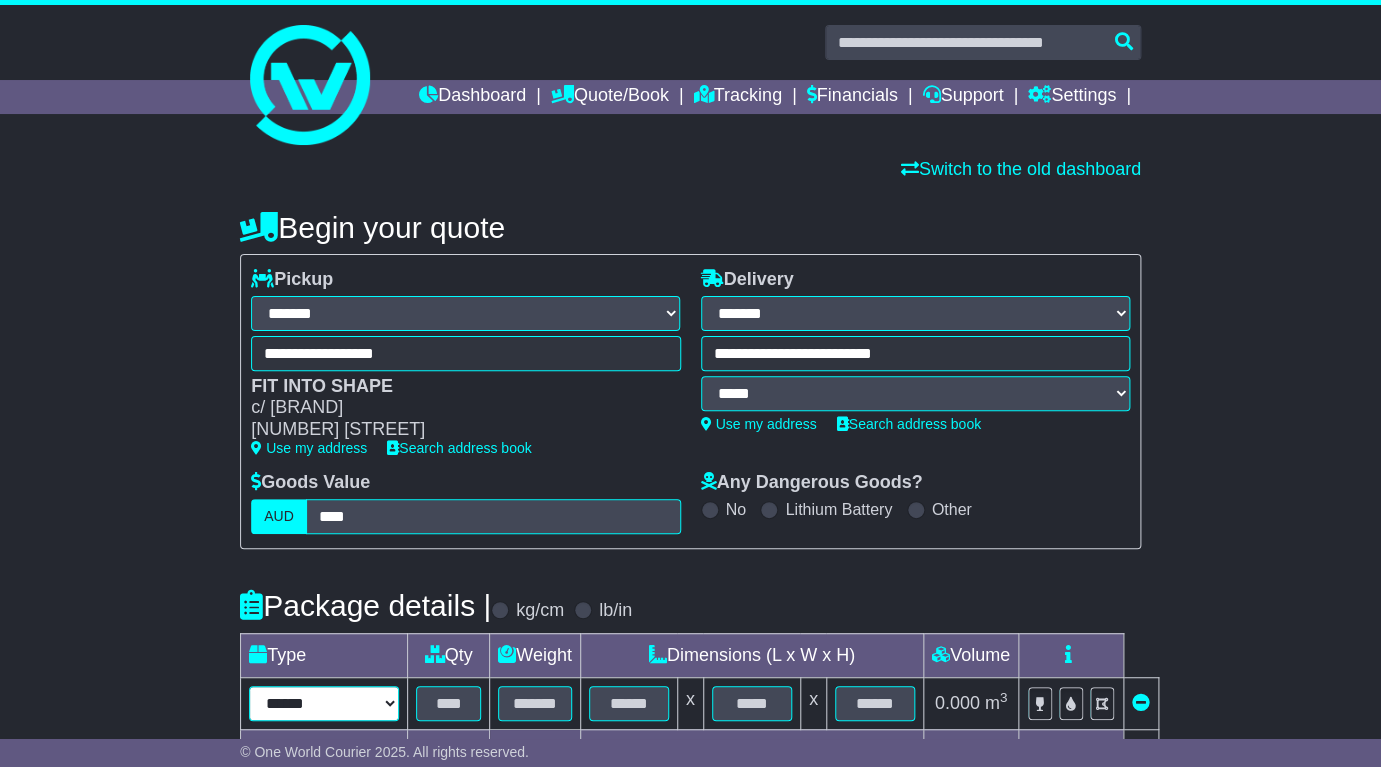click on "****** ****** *** ******** ***** **** **** ****** *** *******" at bounding box center [324, 703] 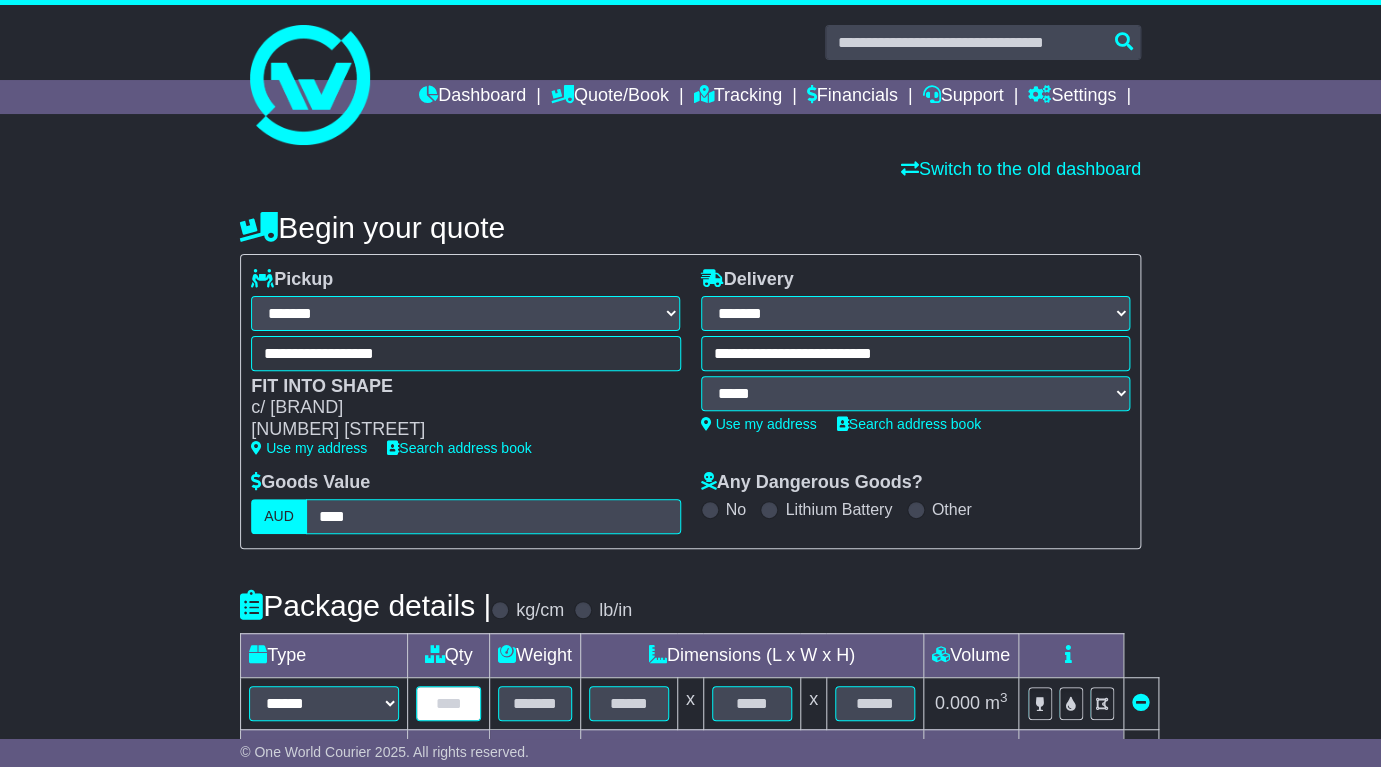 click at bounding box center [448, 703] 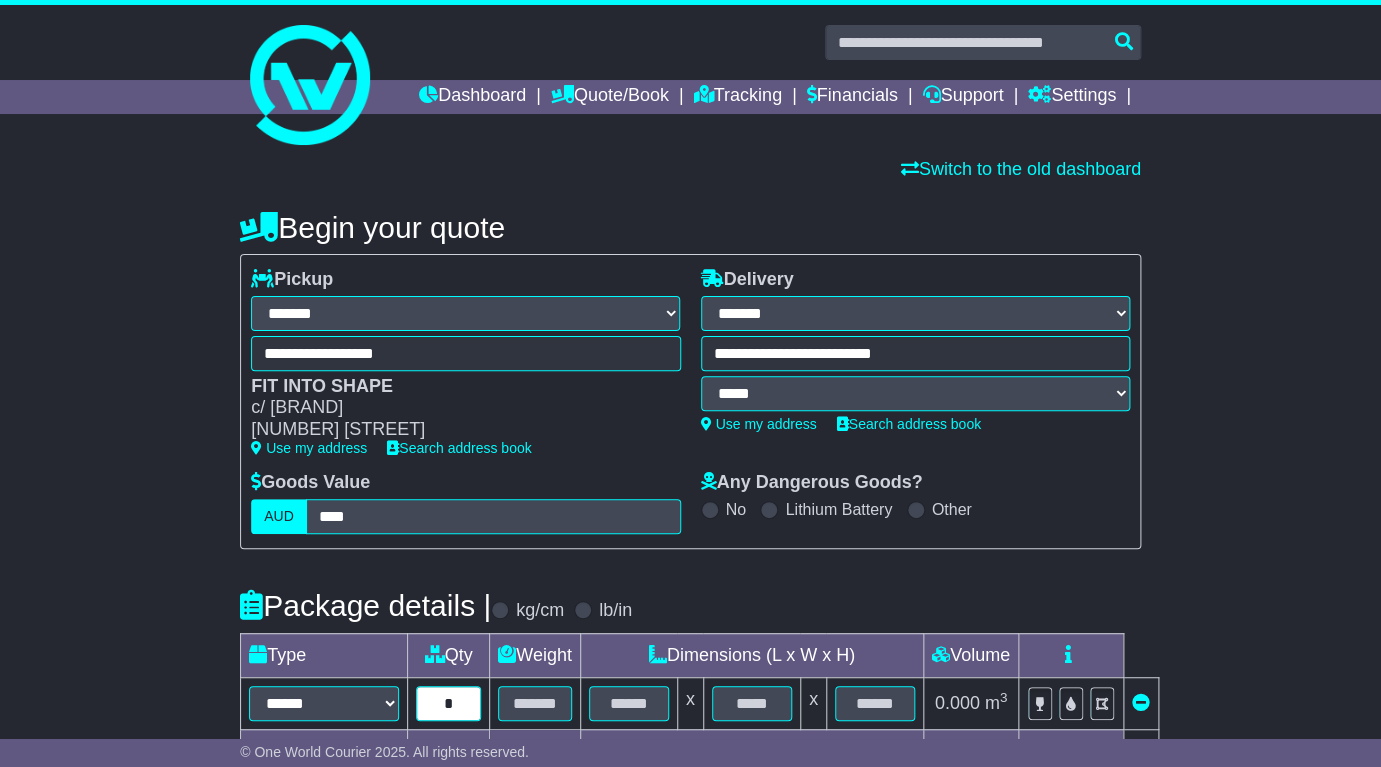 type on "*" 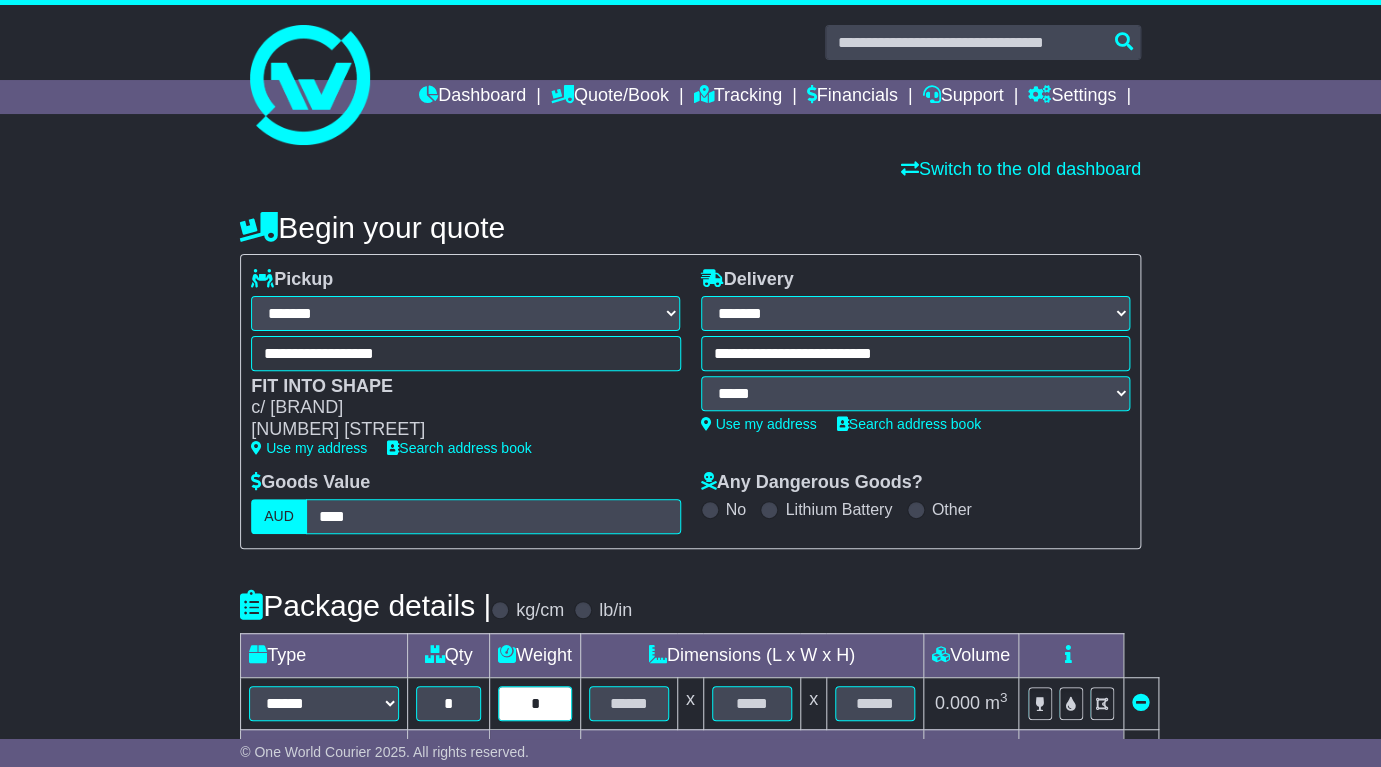 type on "*" 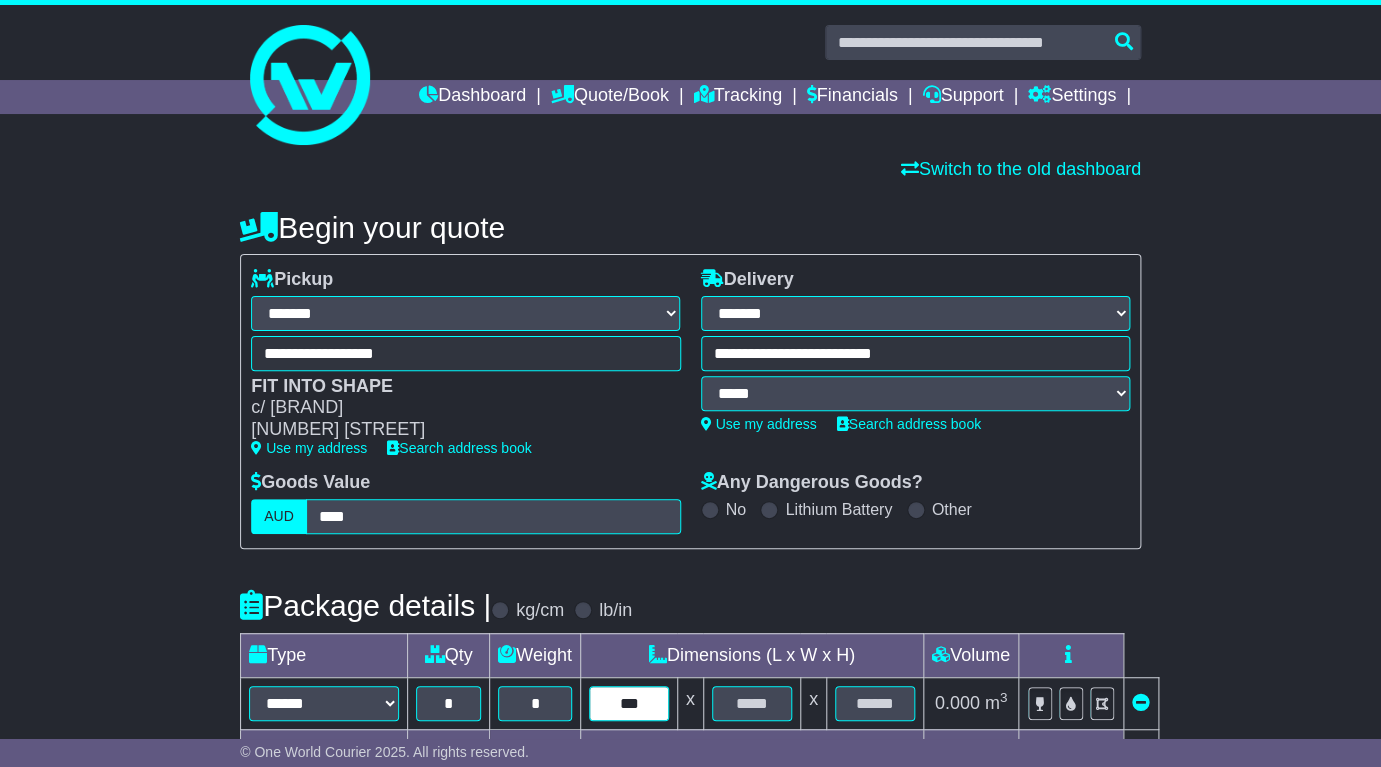type on "***" 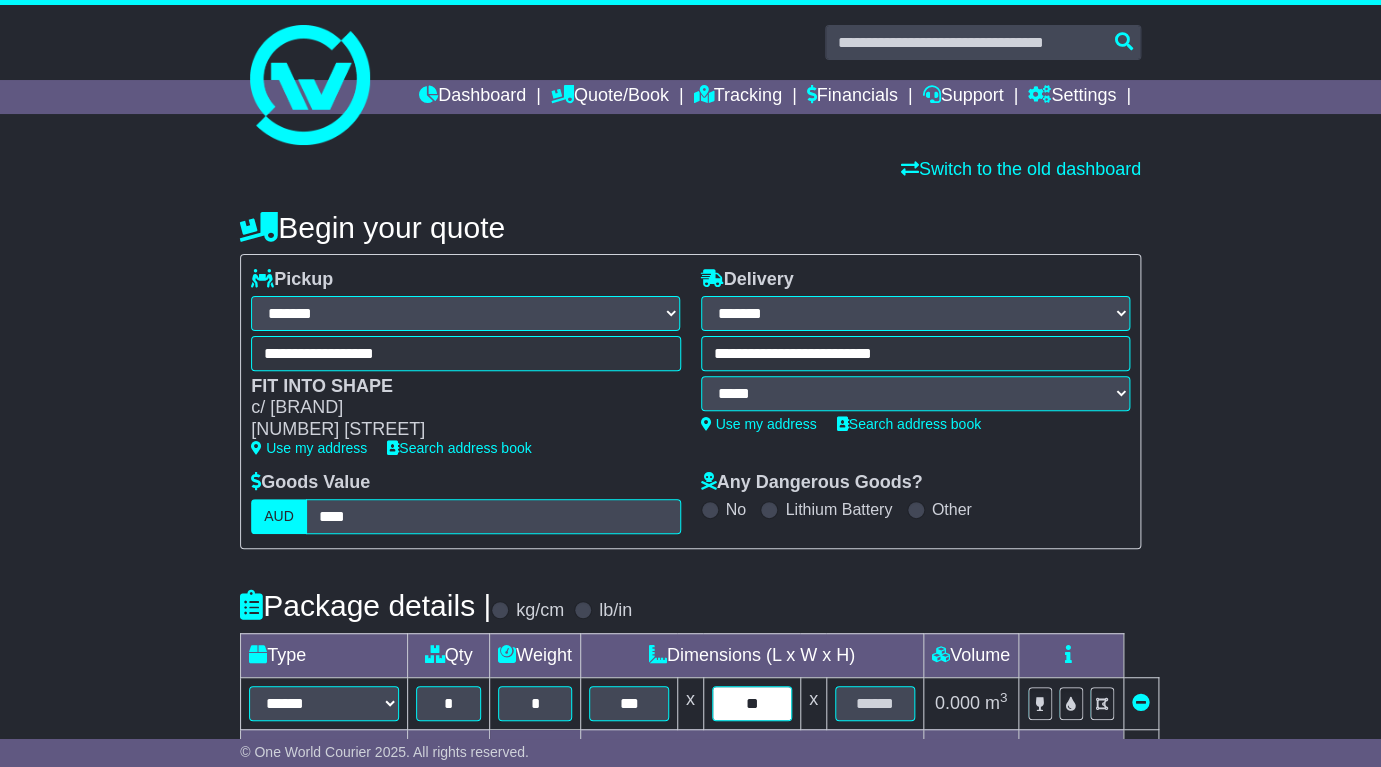 type on "**" 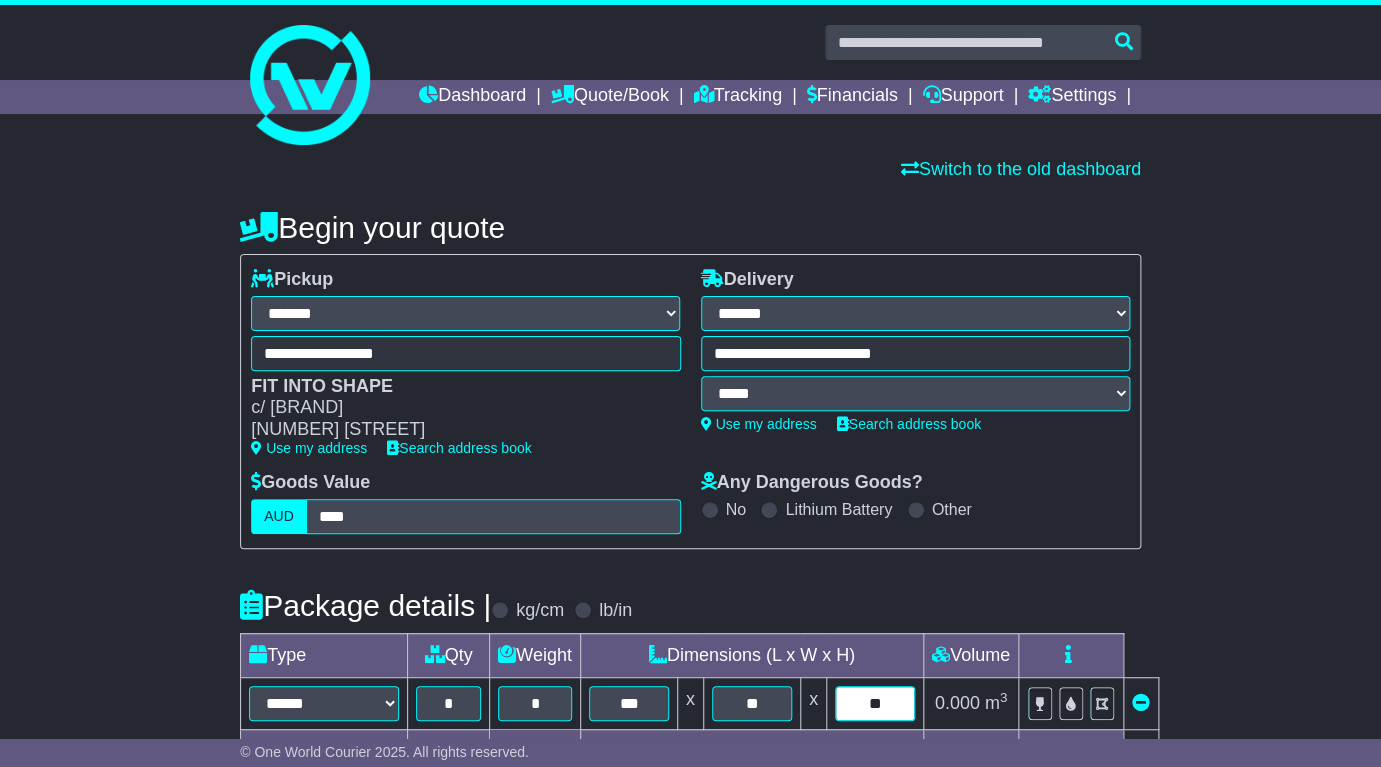 type on "**" 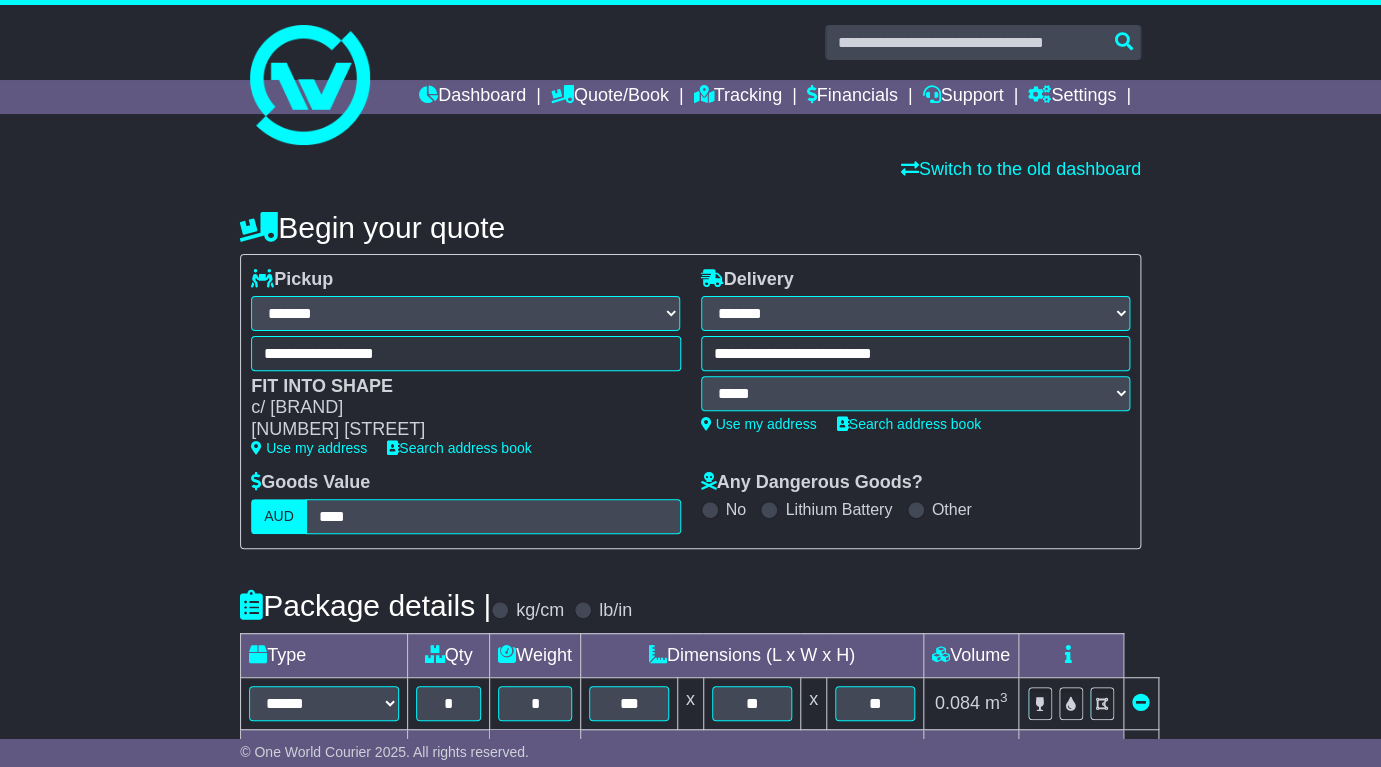 scroll, scrollTop: 614, scrollLeft: 0, axis: vertical 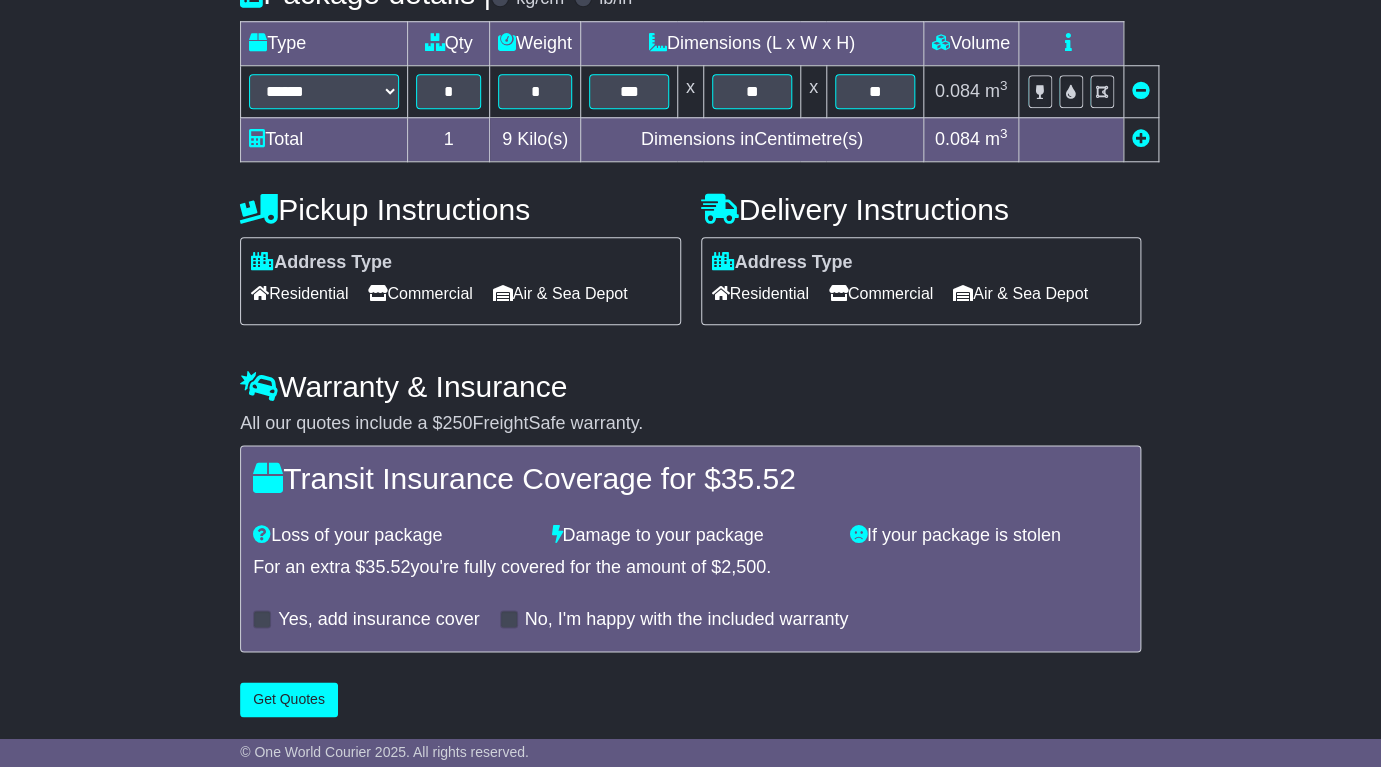 click on "Commercial" at bounding box center [881, 293] 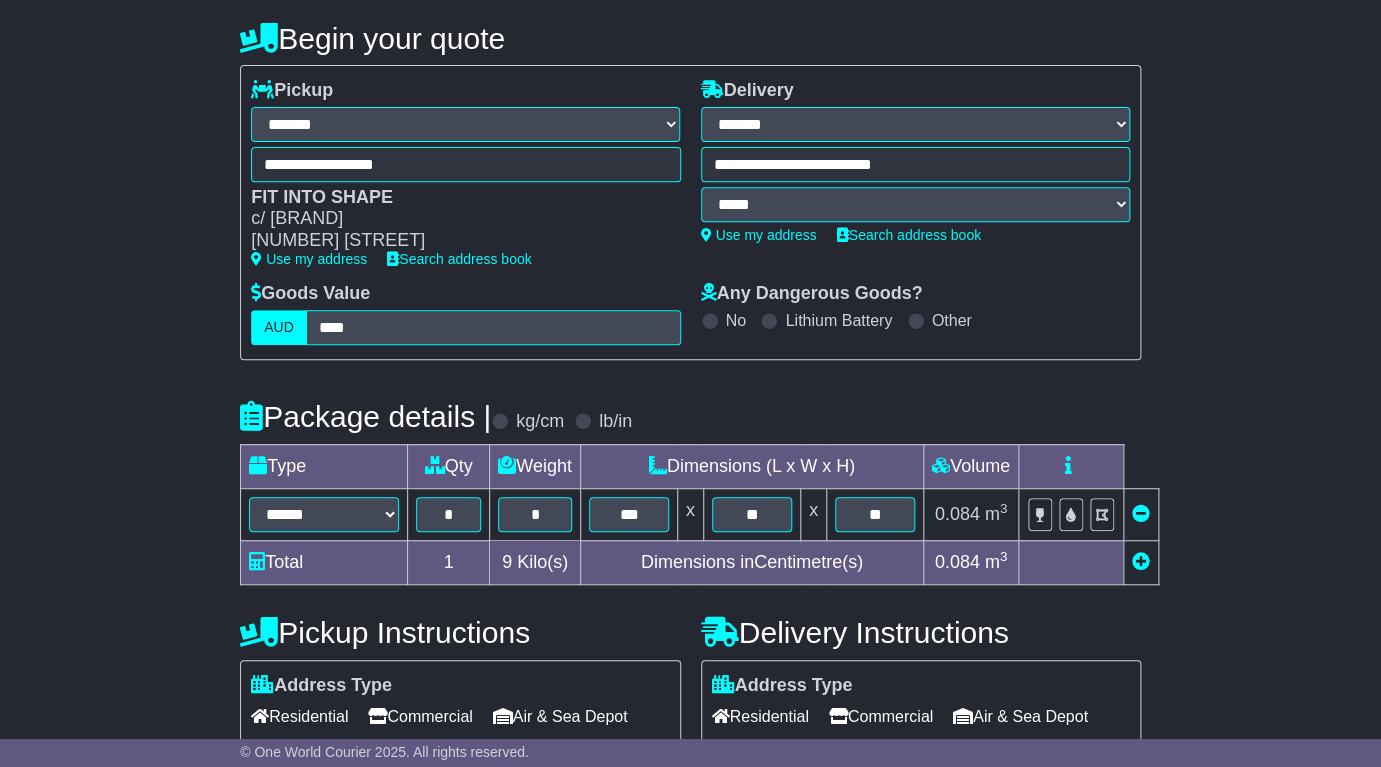 scroll, scrollTop: 0, scrollLeft: 0, axis: both 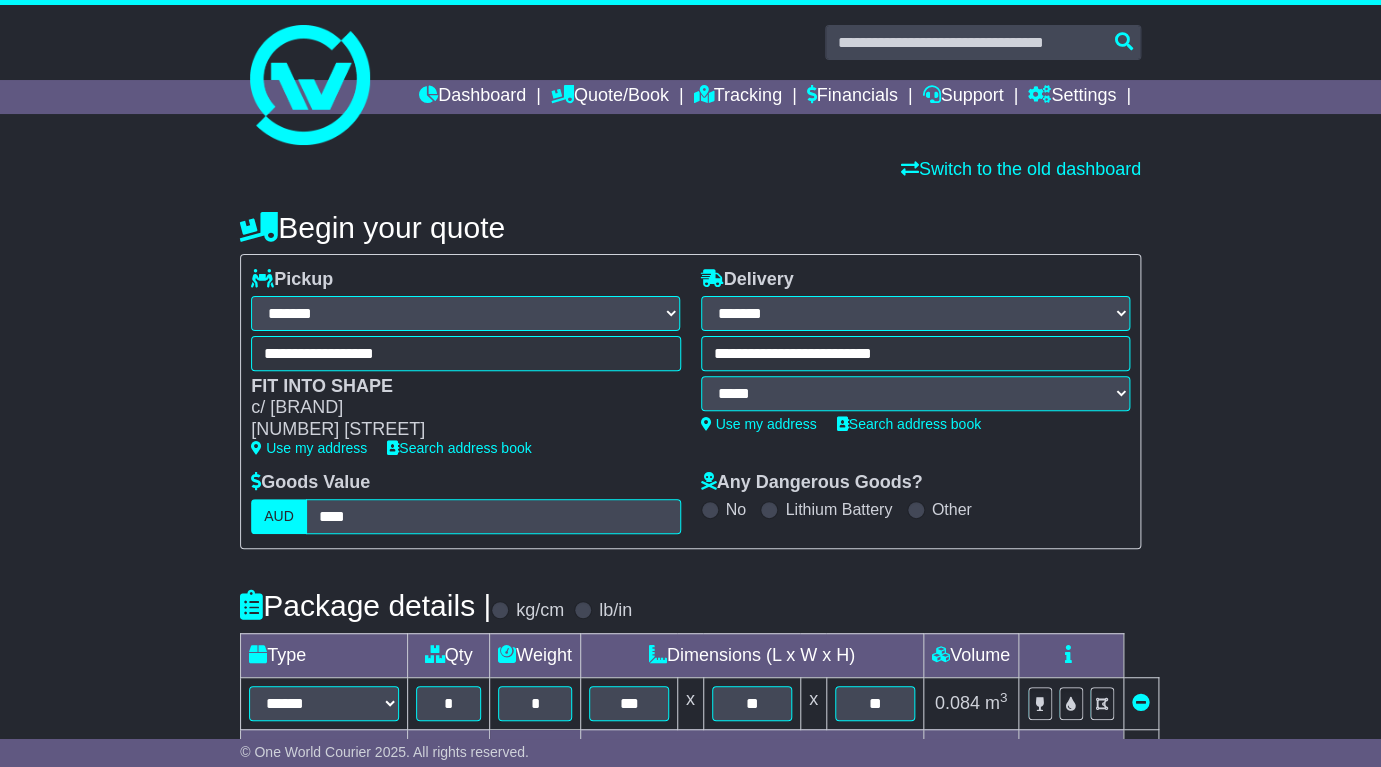click on "c/ BRAMLEYS" at bounding box center [455, 408] 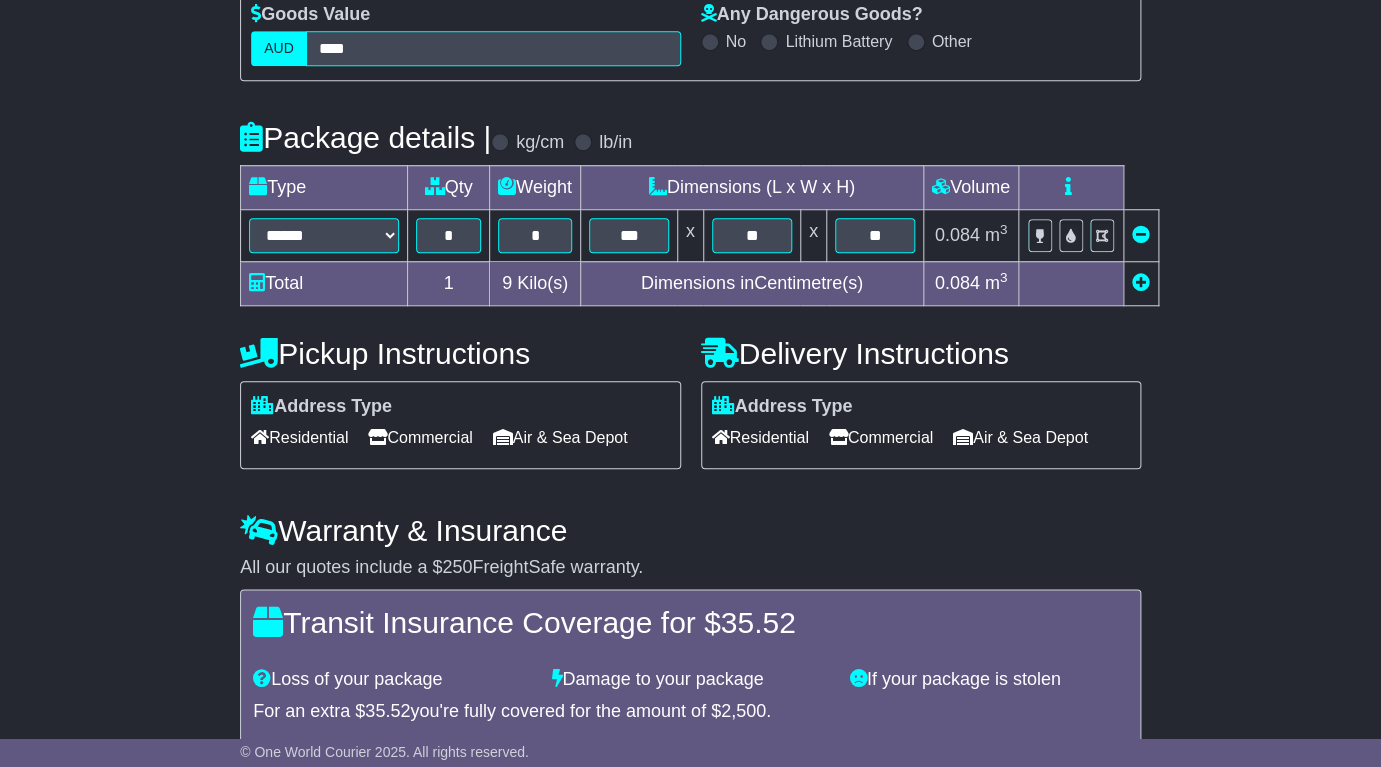 scroll, scrollTop: 616, scrollLeft: 0, axis: vertical 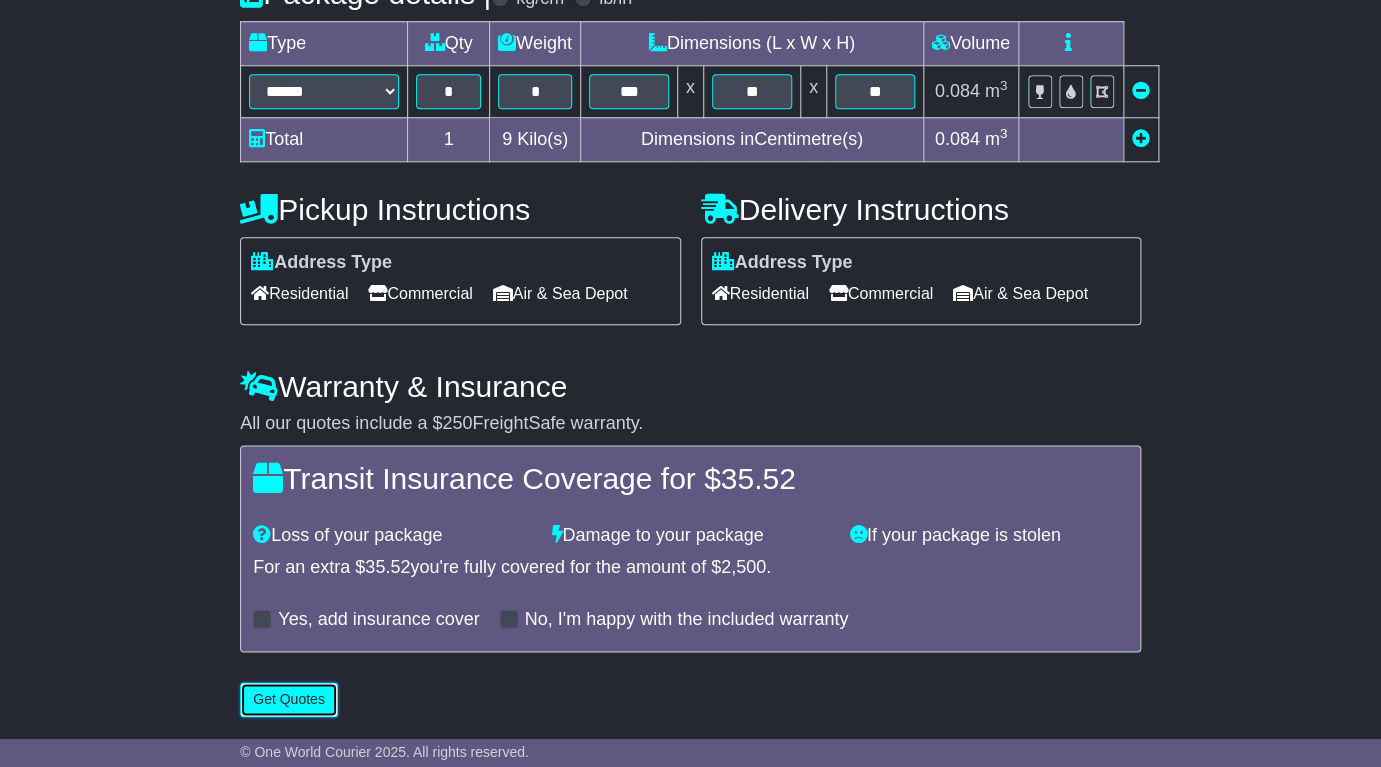 click on "Get Quotes" at bounding box center (289, 699) 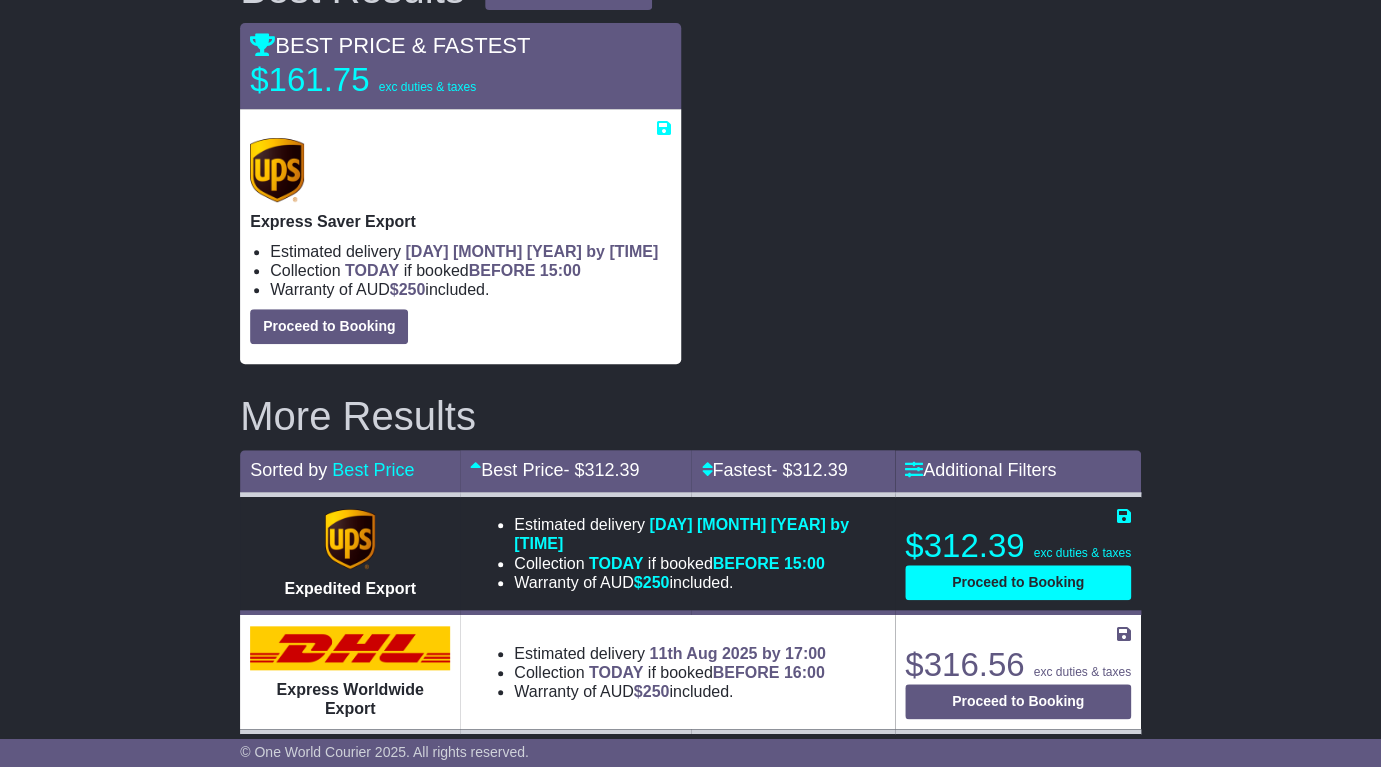 scroll, scrollTop: 320, scrollLeft: 0, axis: vertical 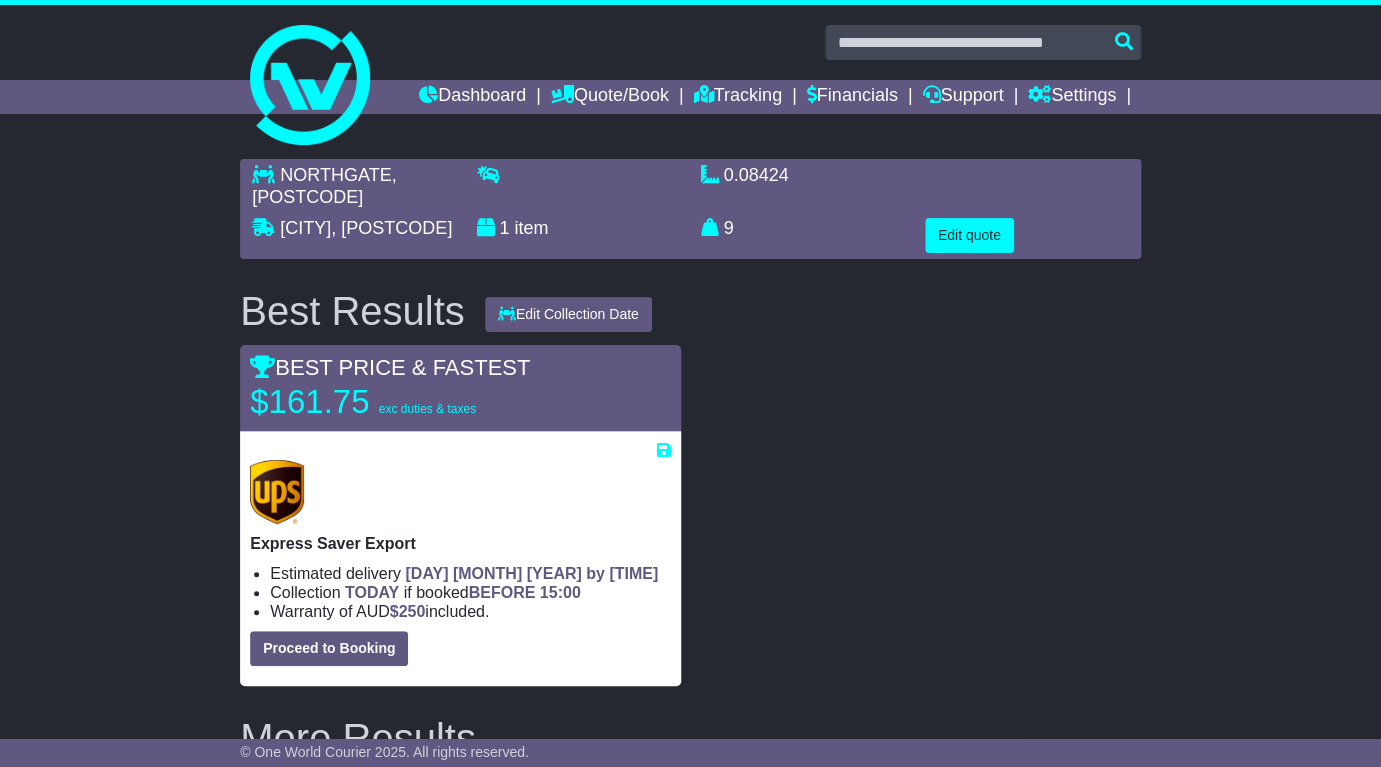 click on "1   item" at bounding box center (578, 229) 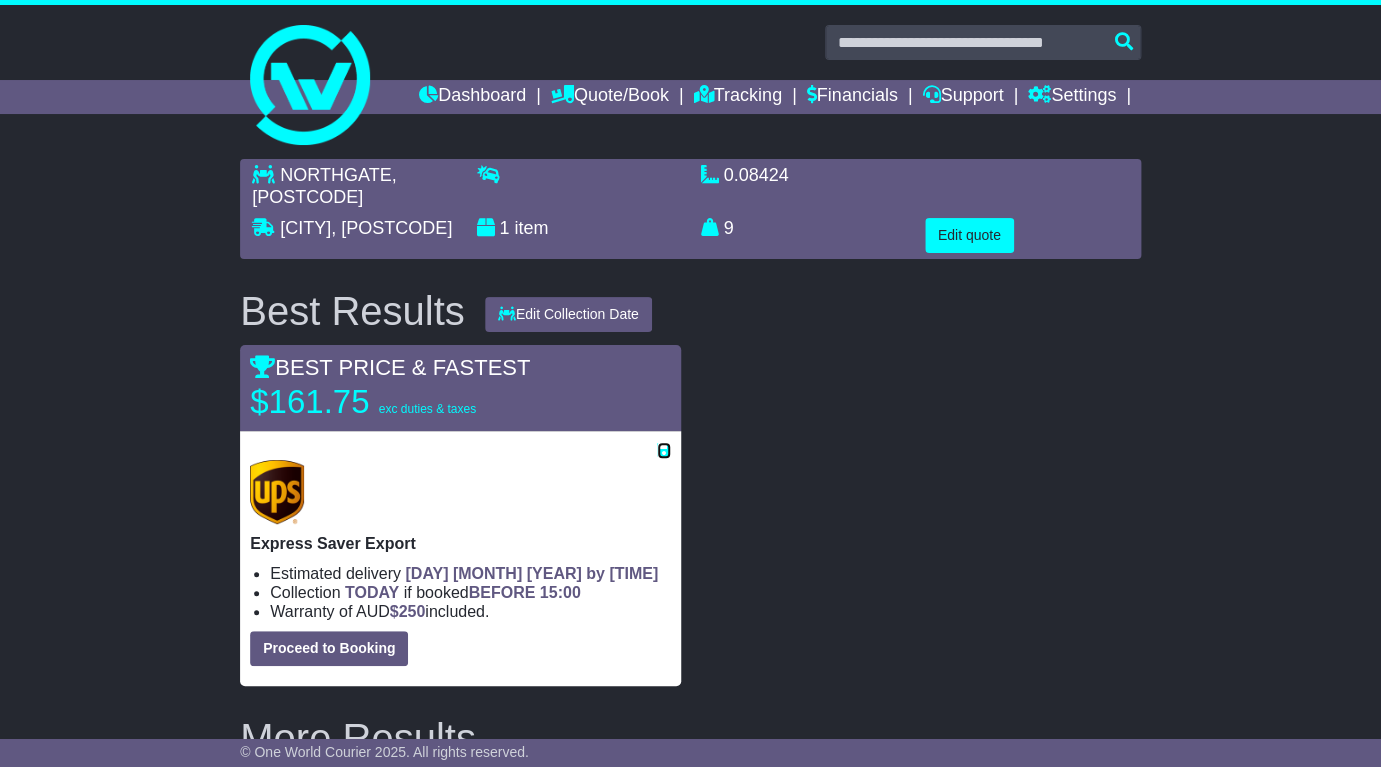 click at bounding box center [664, 450] 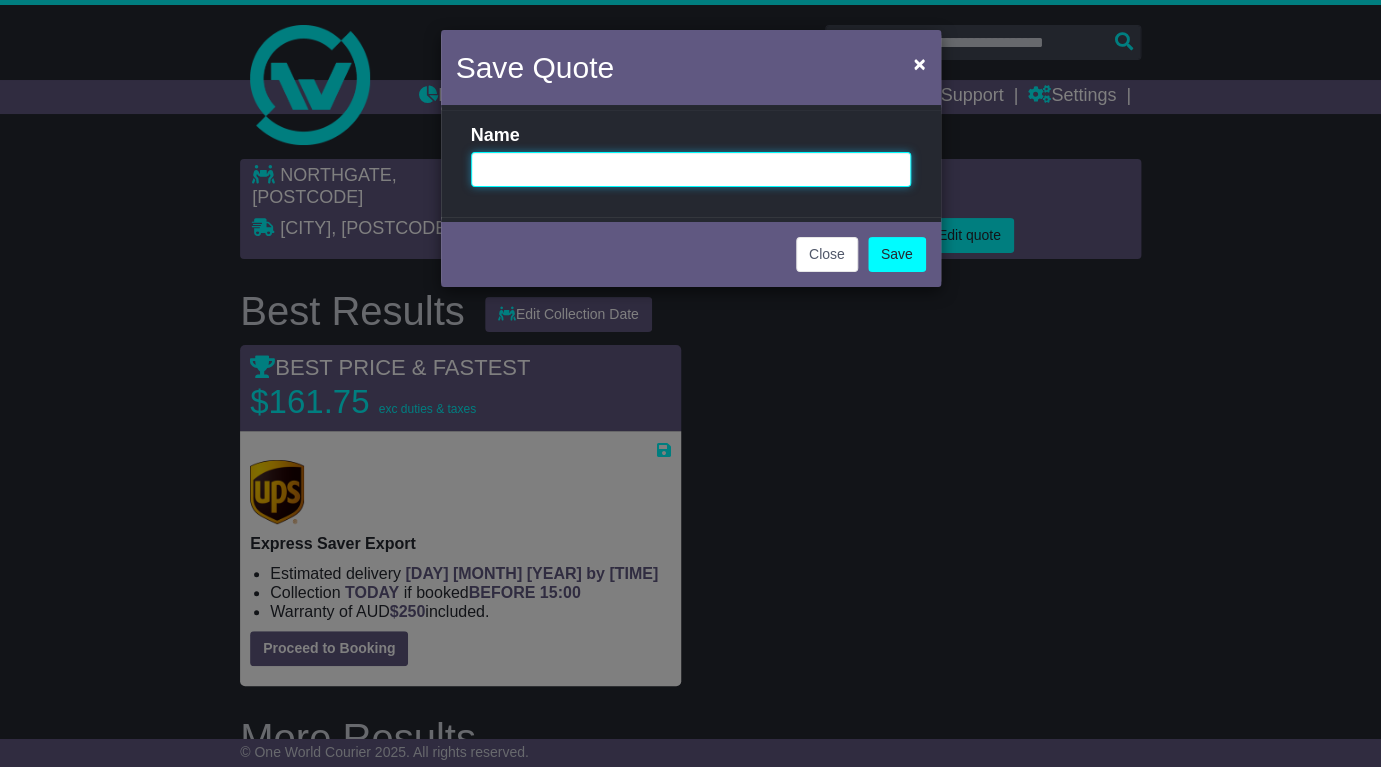 click at bounding box center (691, 169) 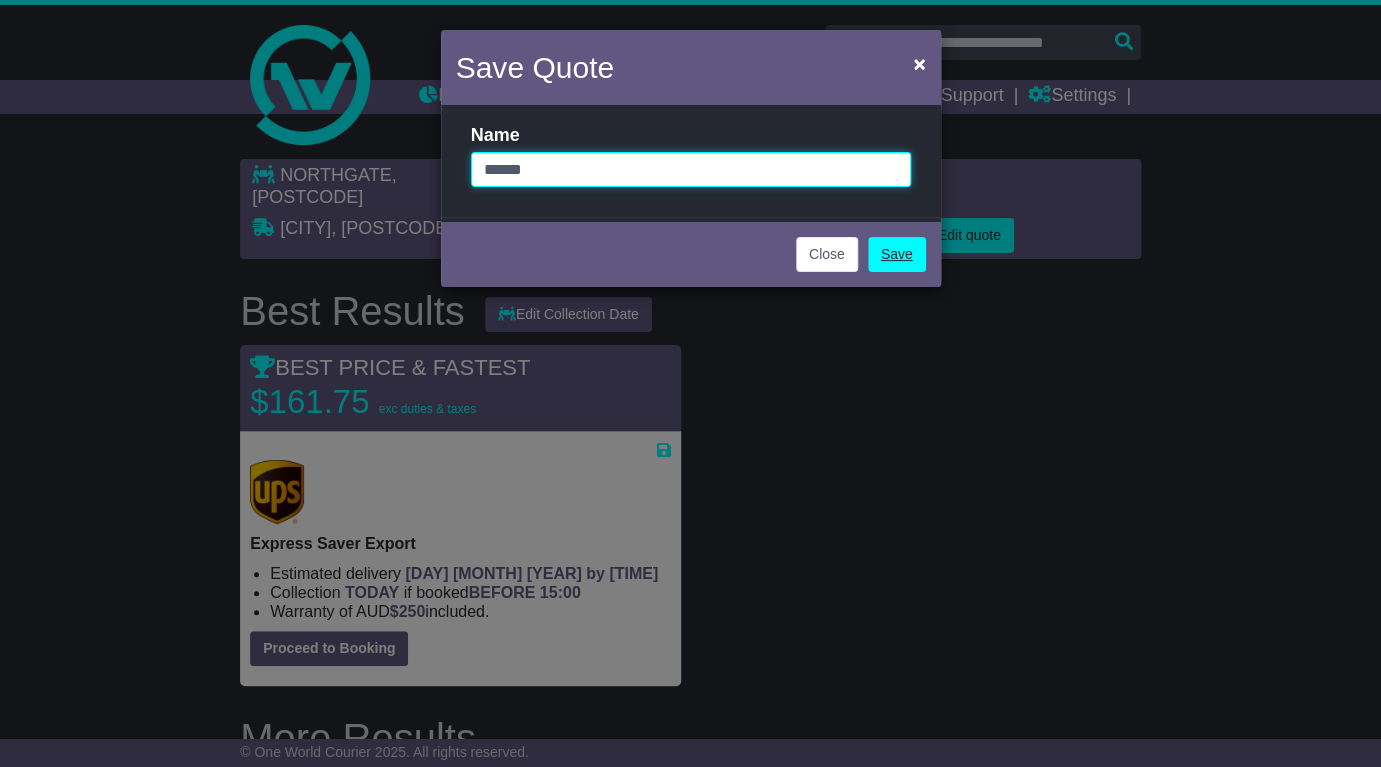 type on "******" 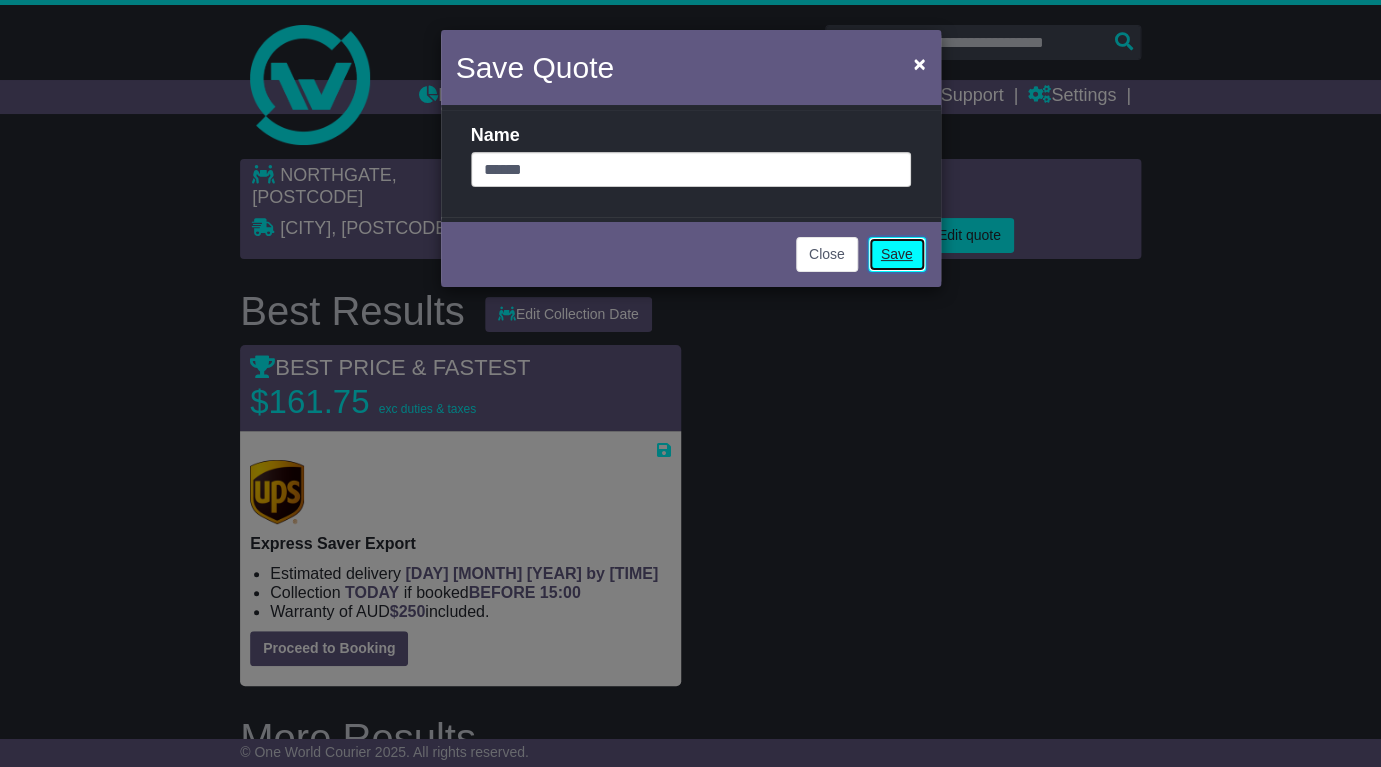 click on "Save" at bounding box center [897, 254] 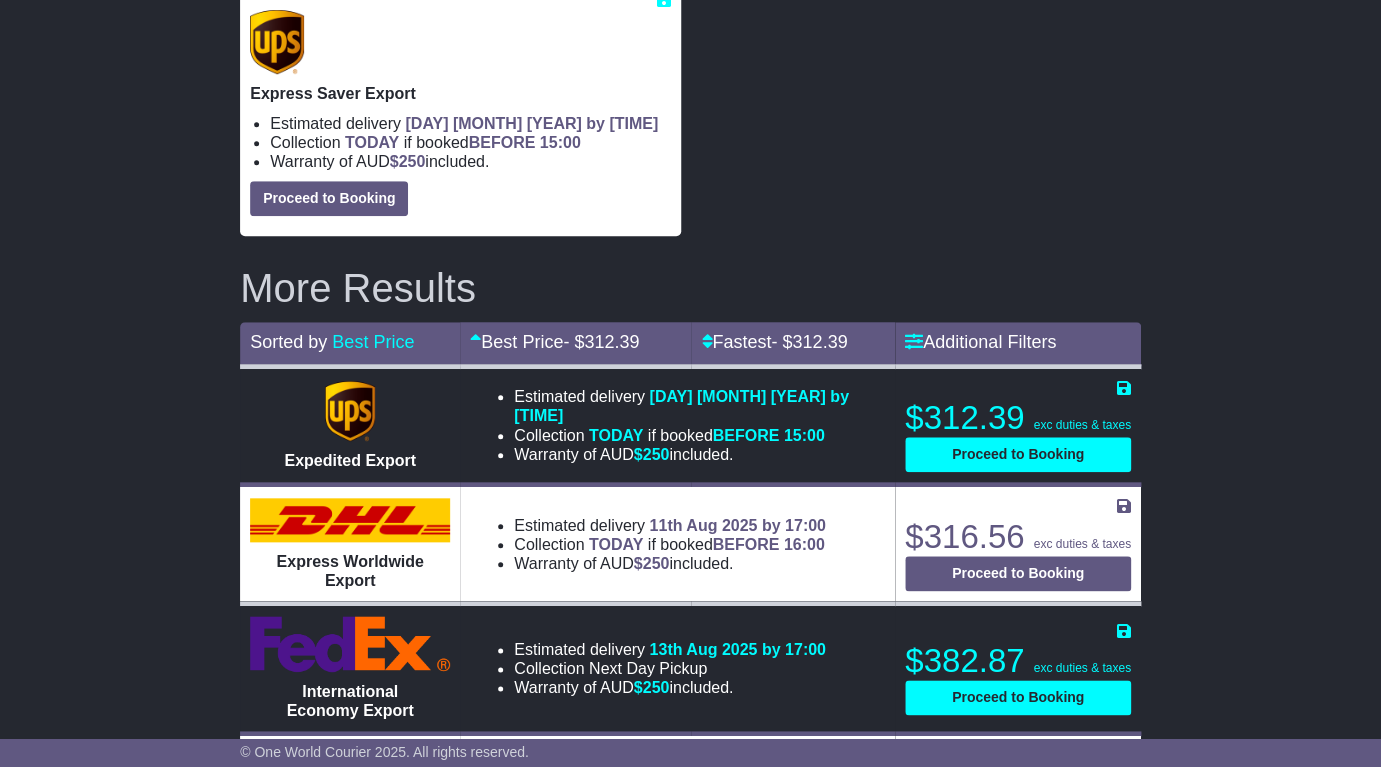 scroll, scrollTop: 453, scrollLeft: 0, axis: vertical 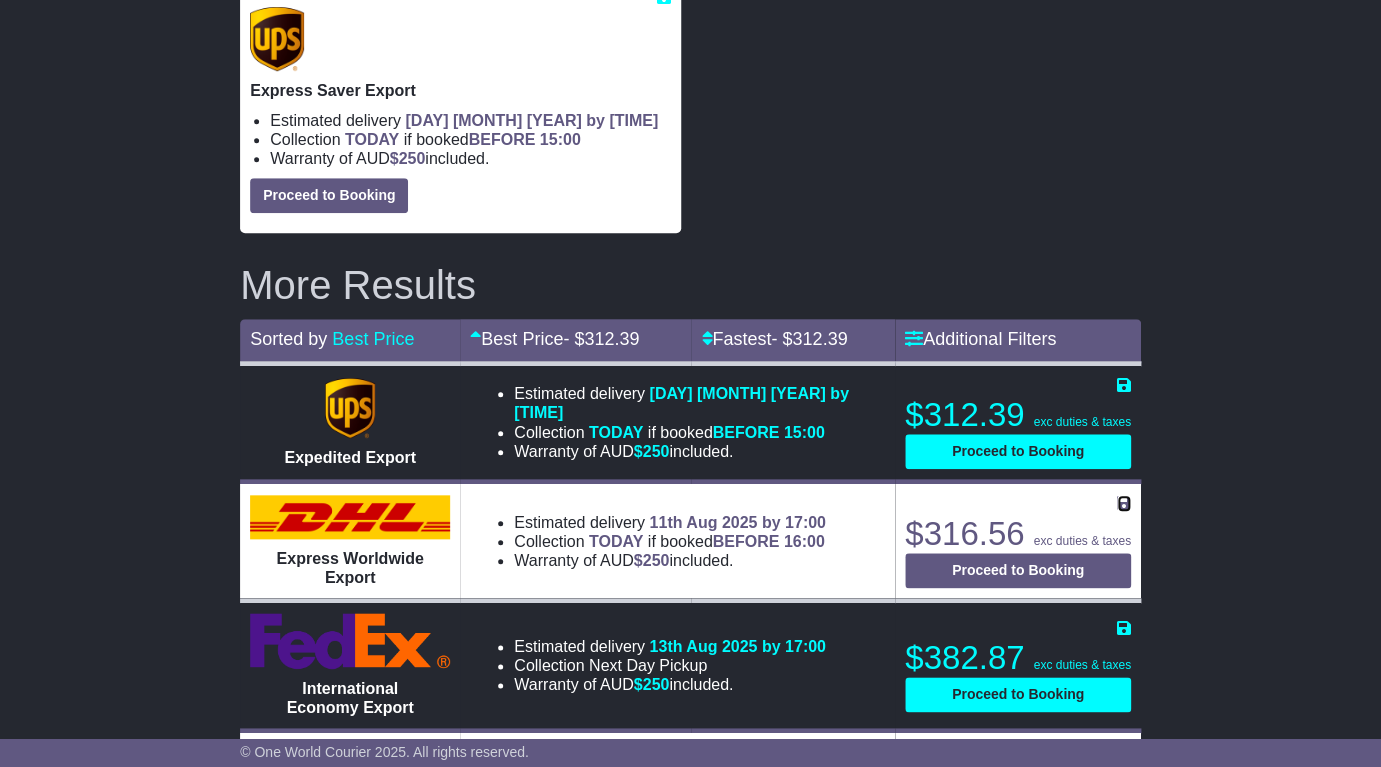 click at bounding box center (1124, 503) 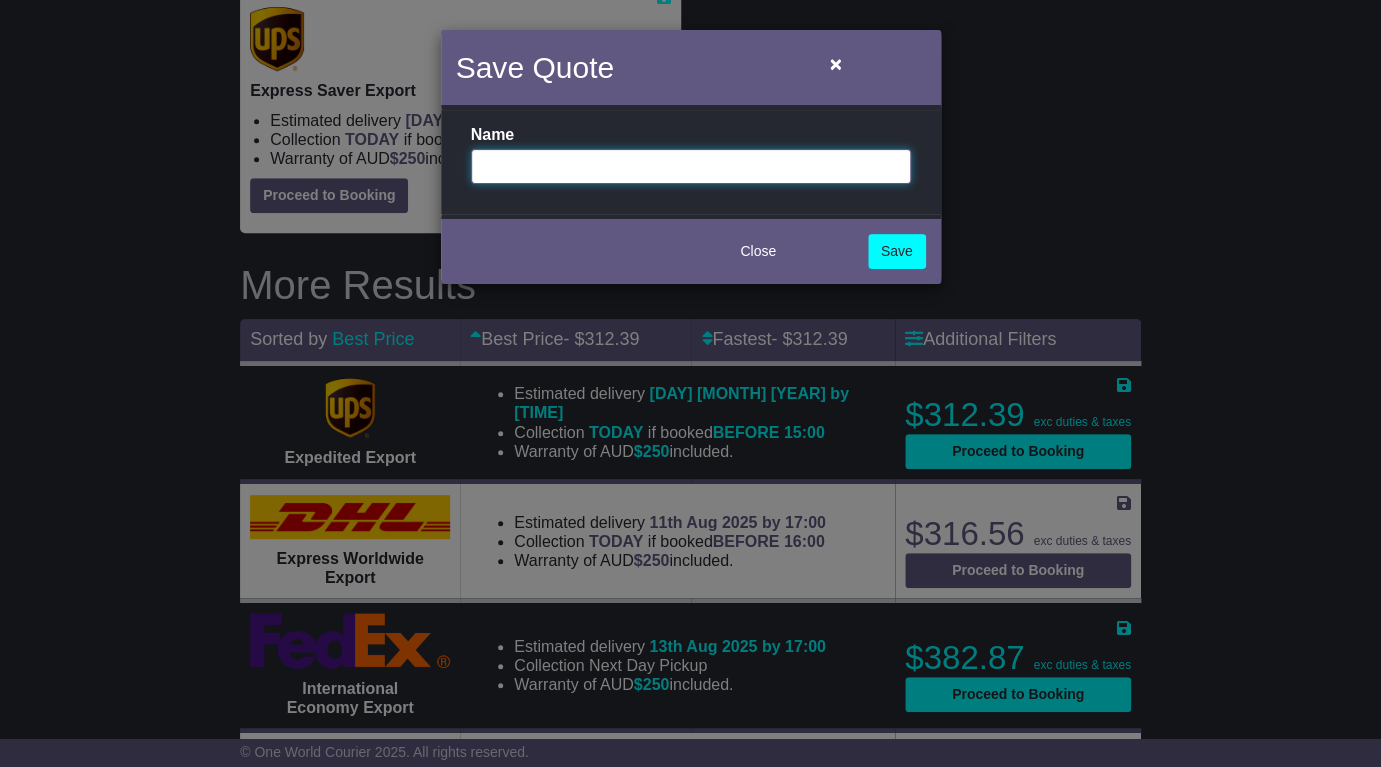 click at bounding box center (691, 166) 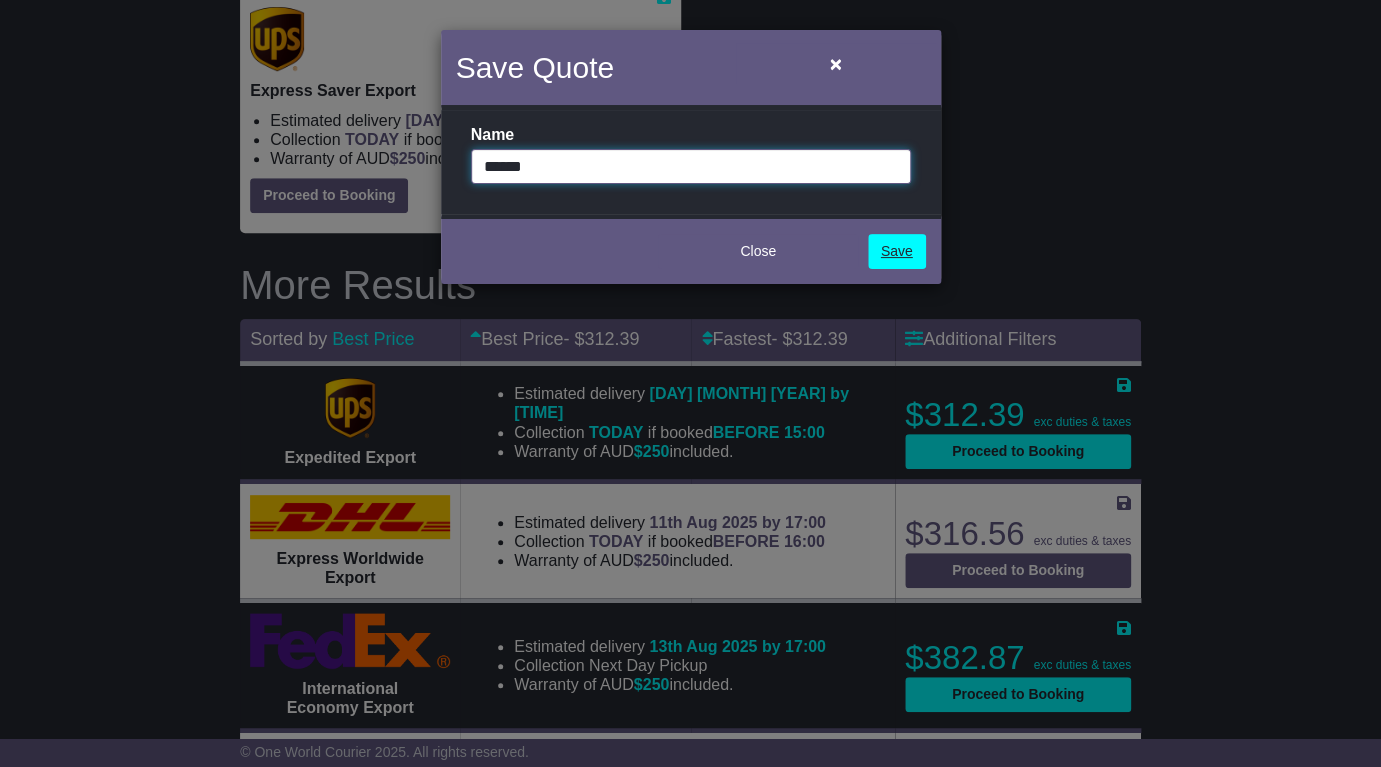 type on "******" 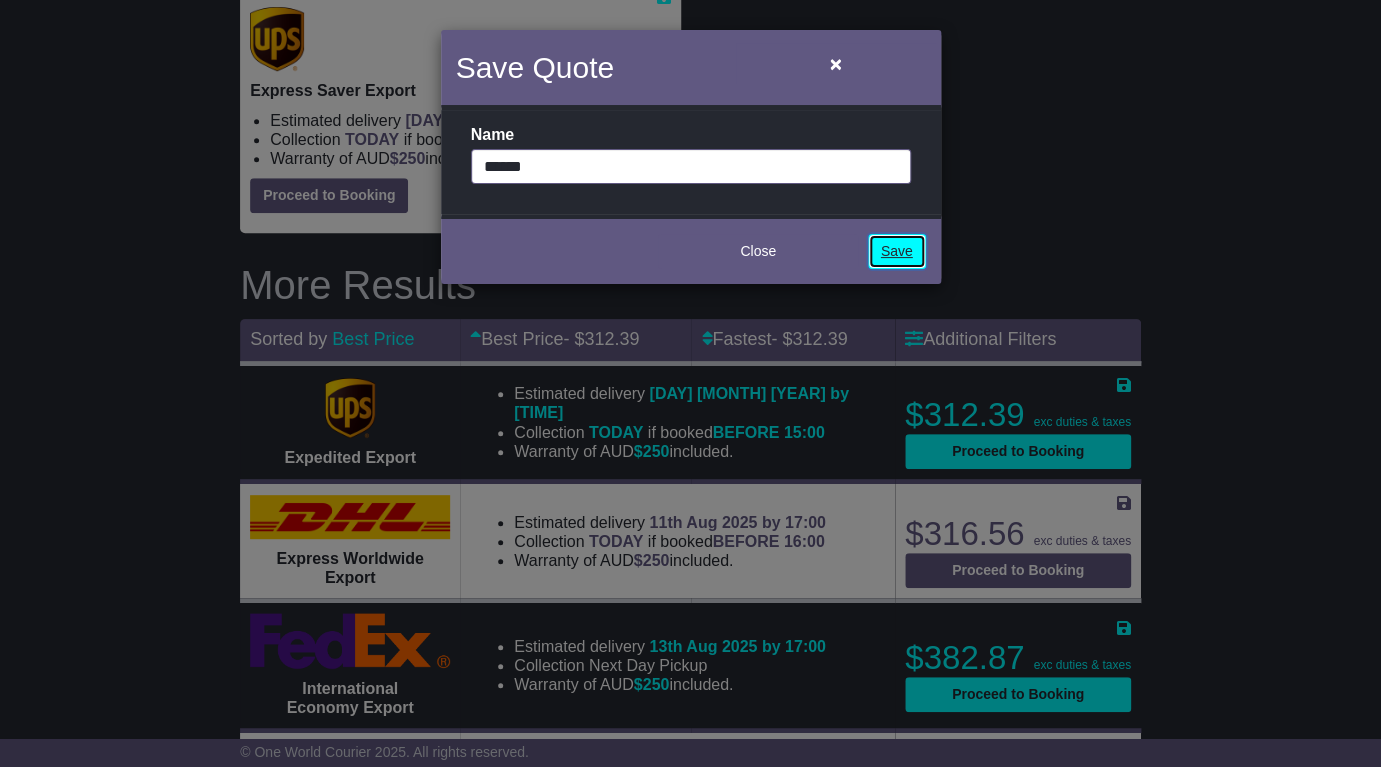 click on "Save" at bounding box center [897, 251] 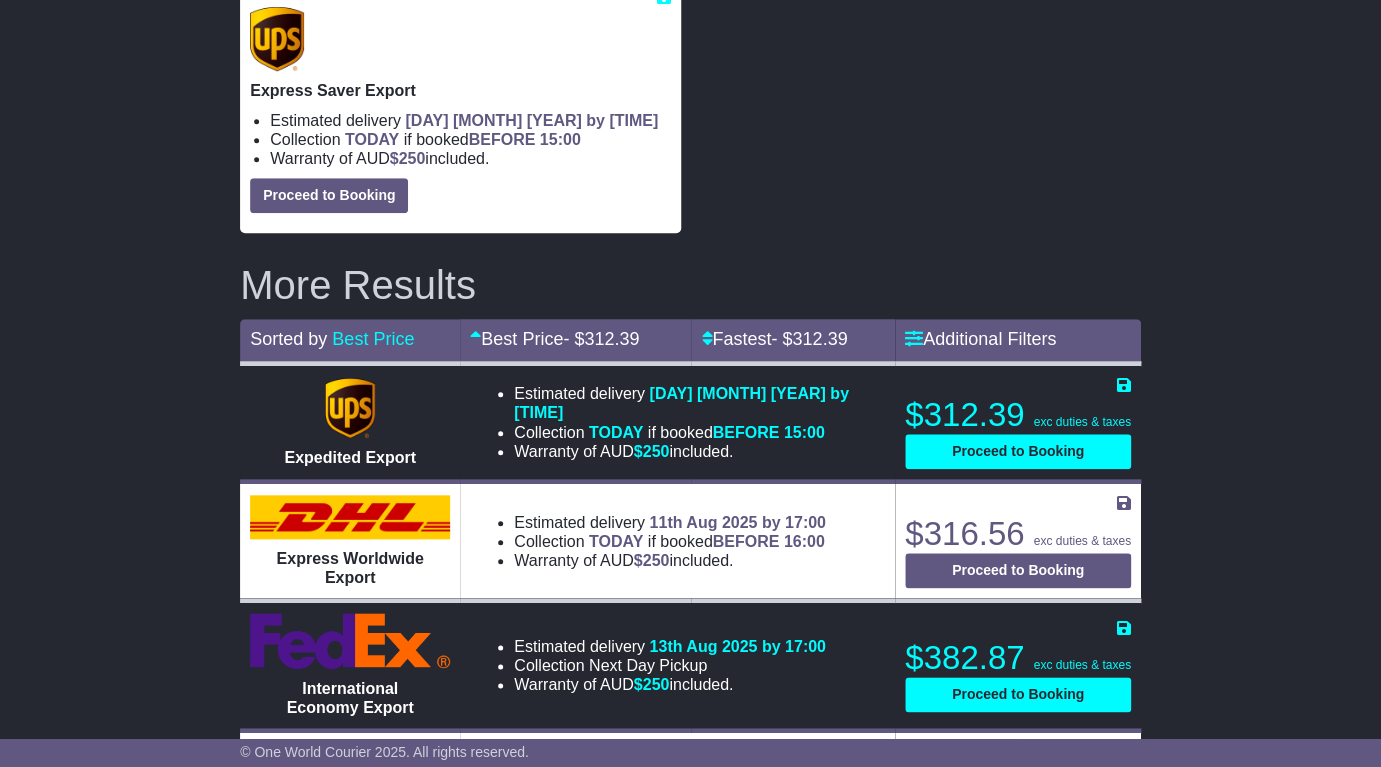 scroll, scrollTop: 0, scrollLeft: 0, axis: both 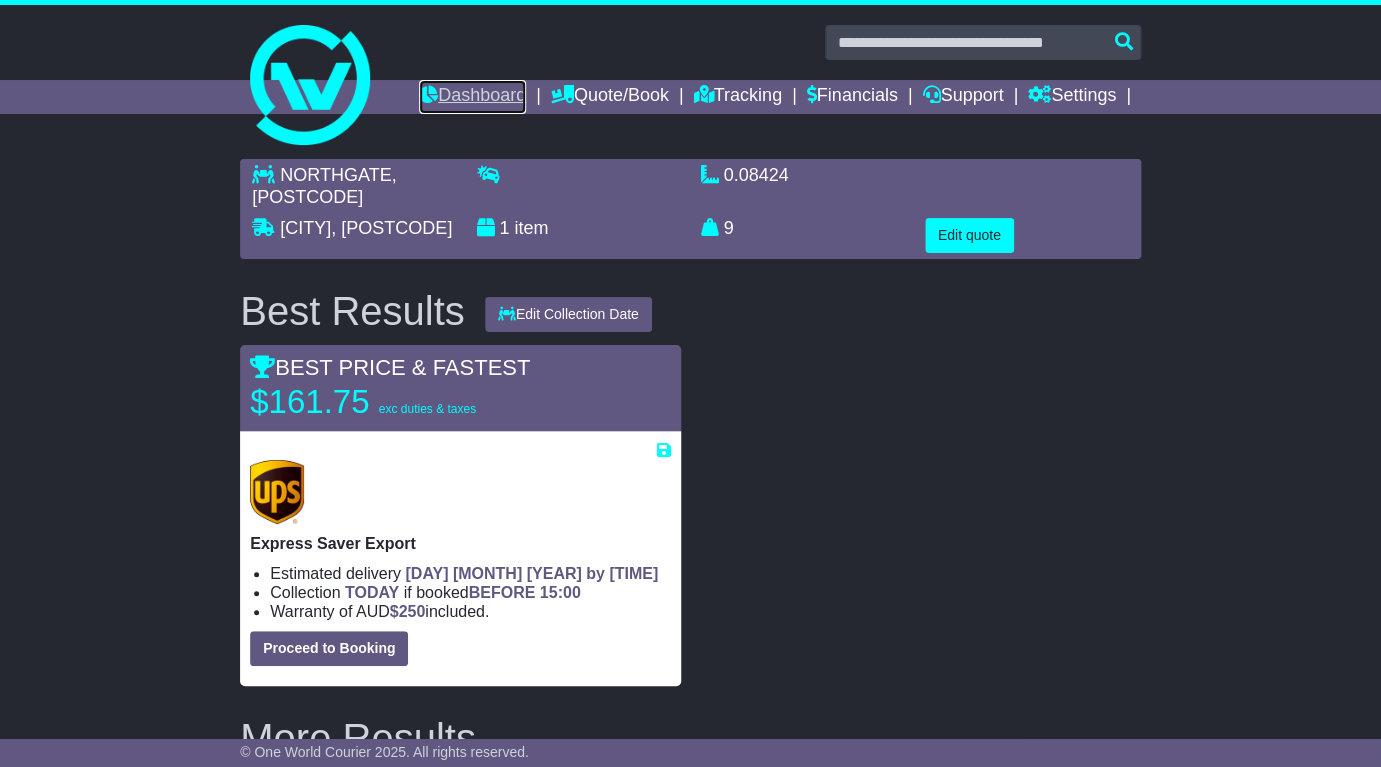 click on "Dashboard" at bounding box center (472, 97) 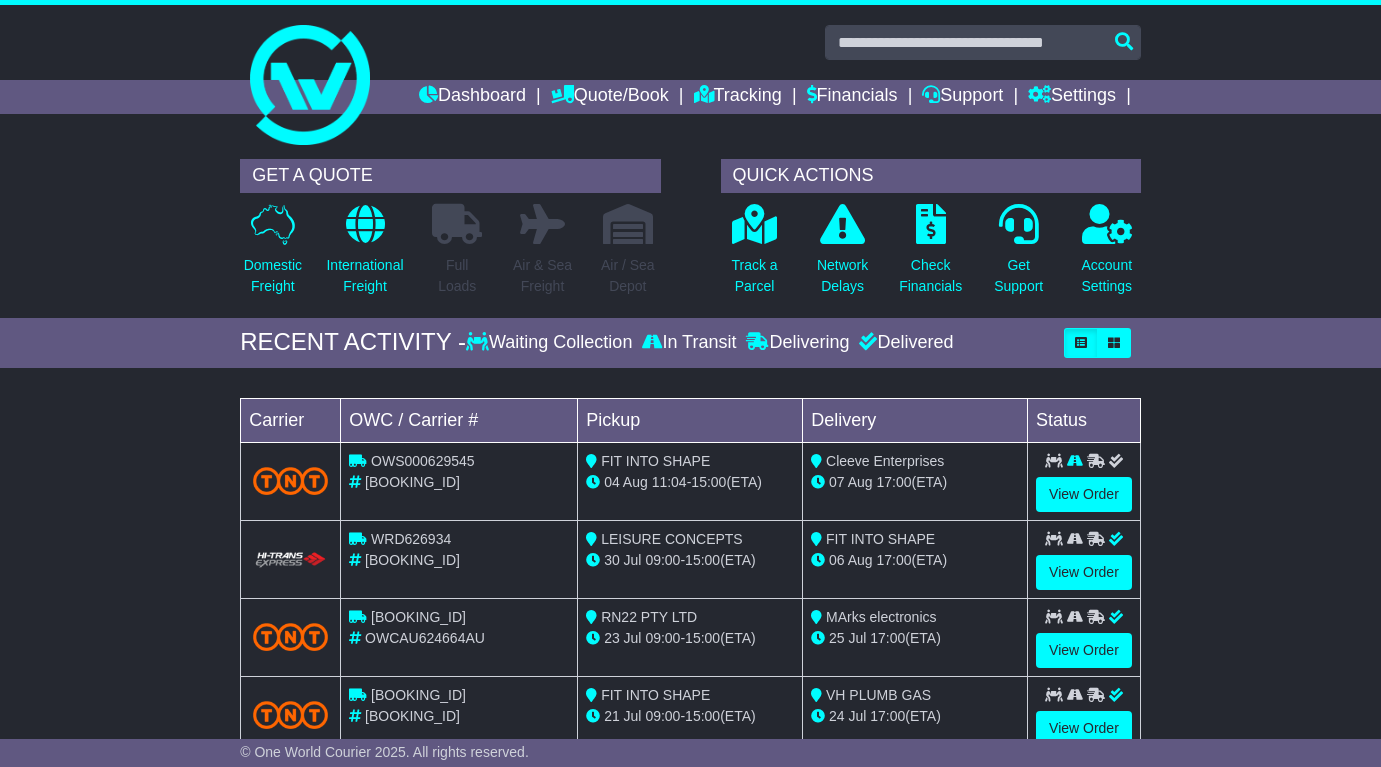 scroll, scrollTop: 0, scrollLeft: 0, axis: both 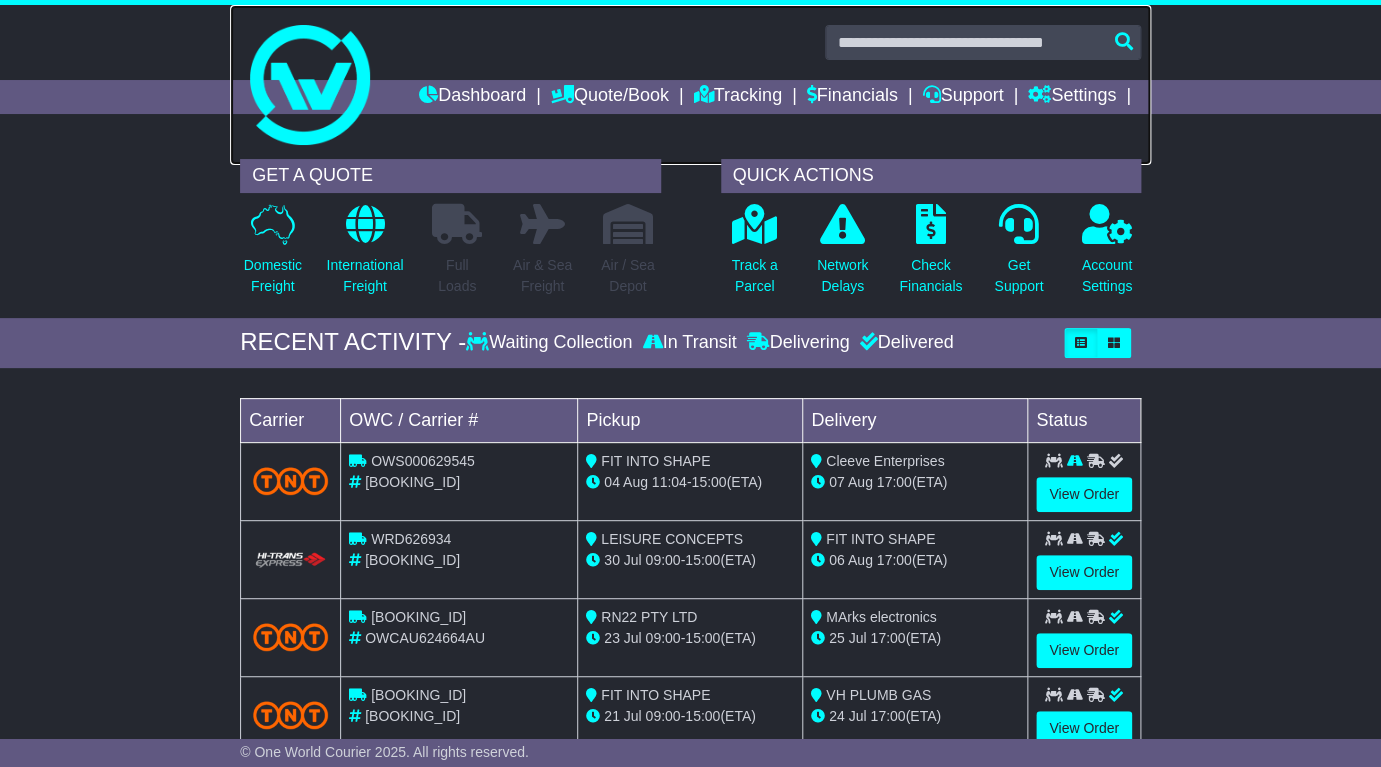 click on "Dashboard
Quote/Book
Domestic
International Saved Quotes" at bounding box center [690, 876] 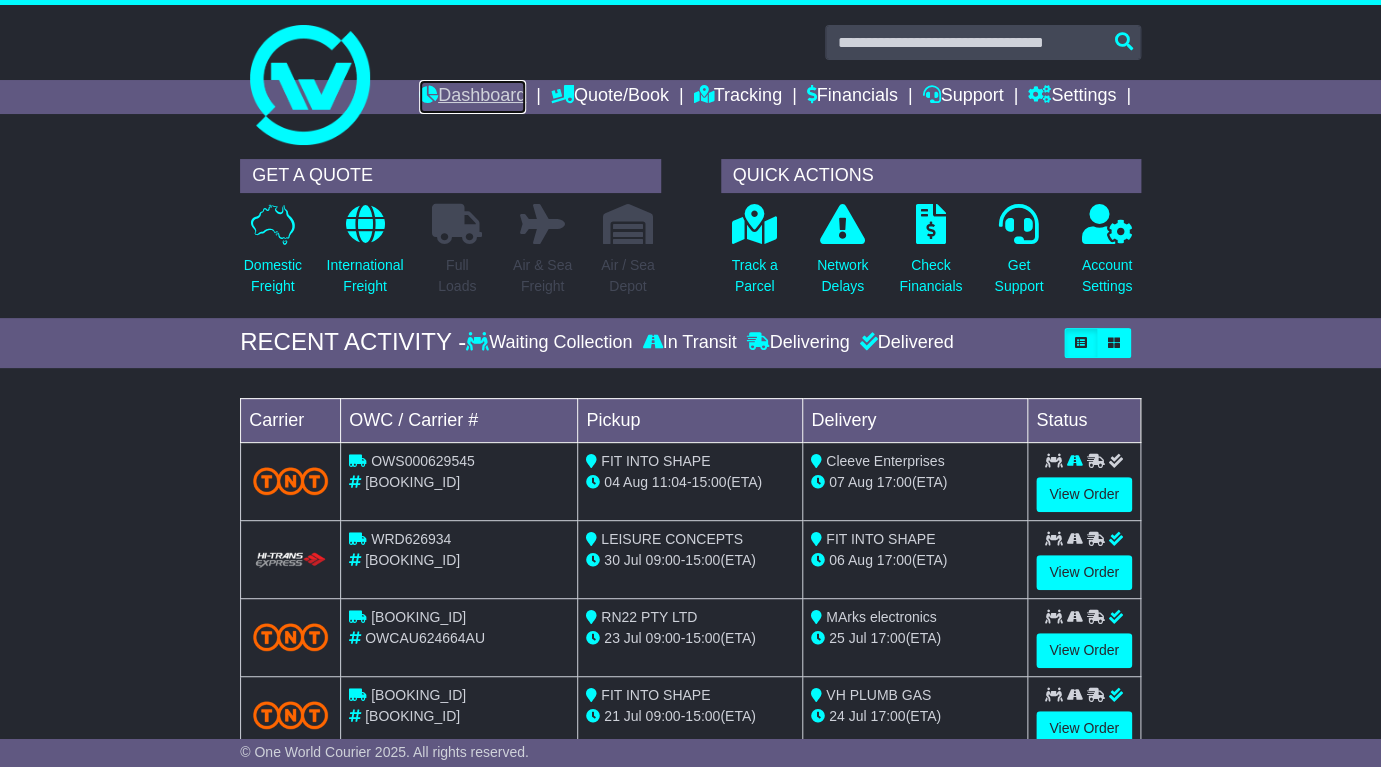 click on "Dashboard" at bounding box center [472, 97] 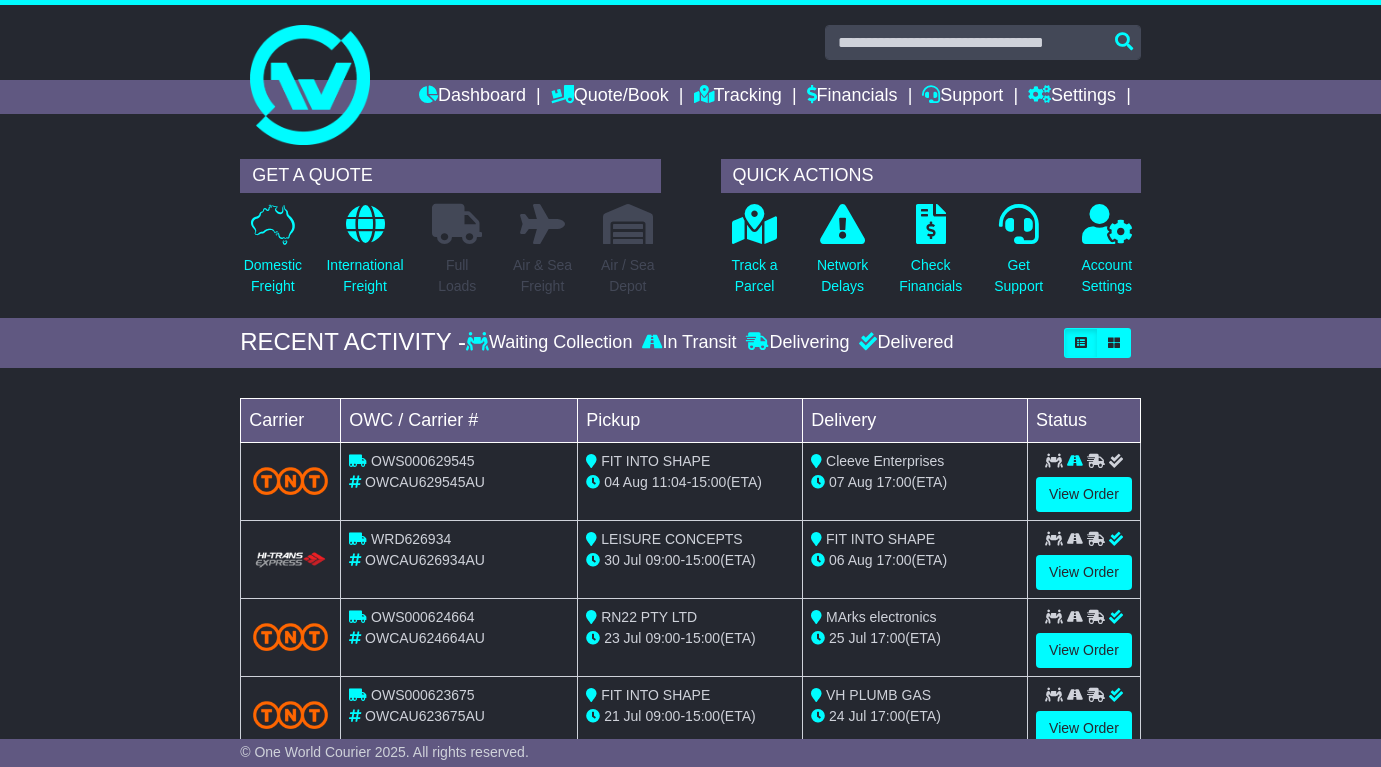 scroll, scrollTop: 0, scrollLeft: 0, axis: both 